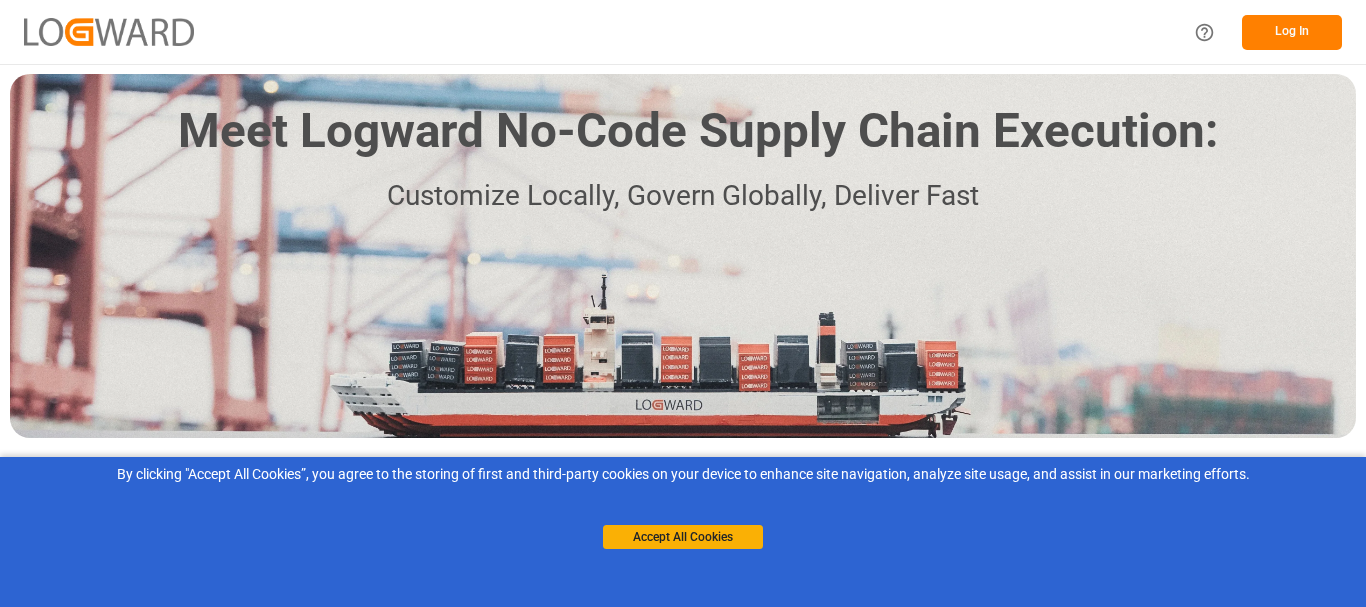 scroll, scrollTop: 0, scrollLeft: 0, axis: both 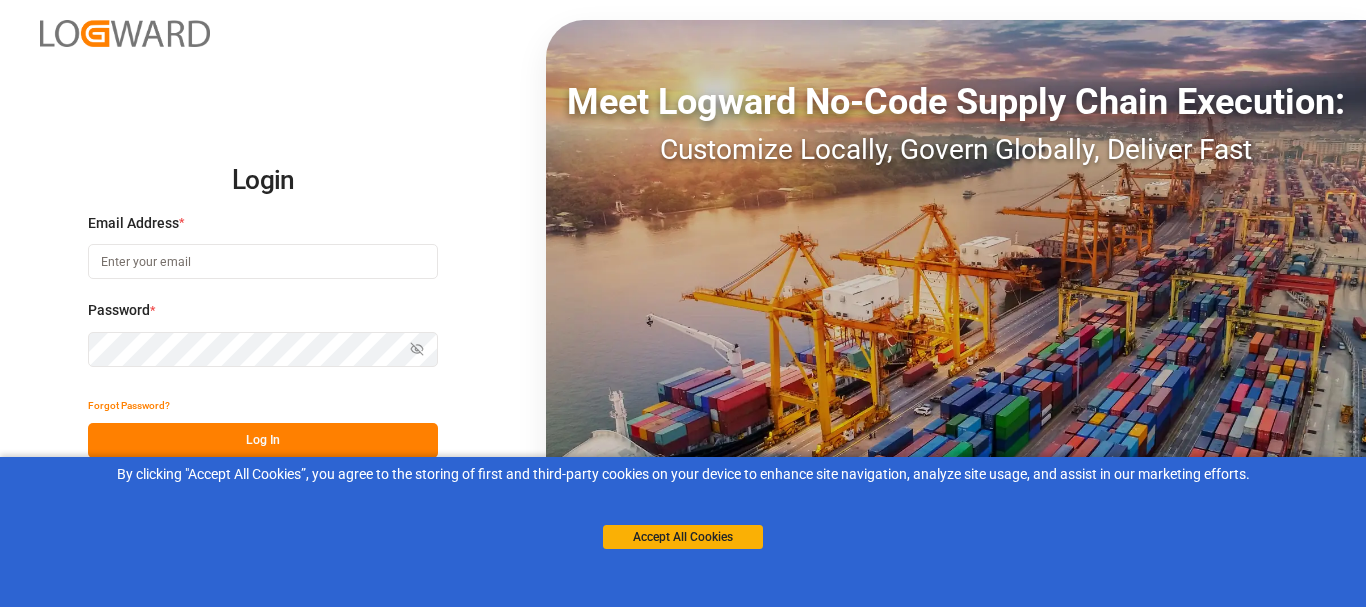 click at bounding box center [263, 261] 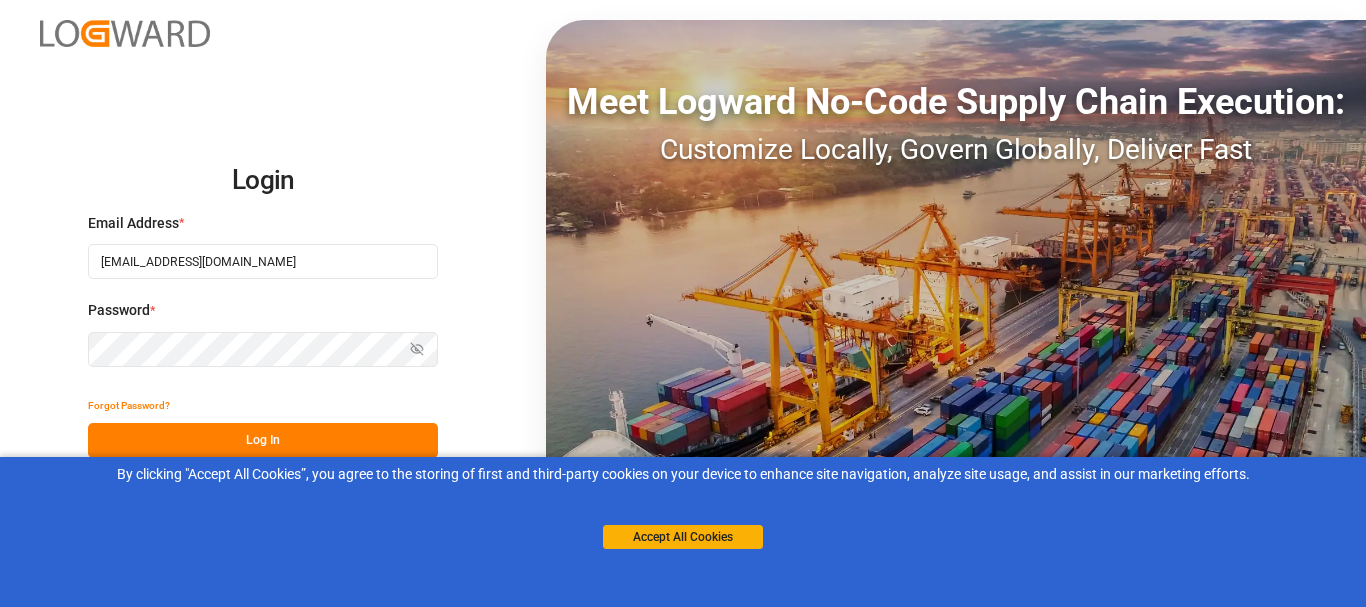 type on "[EMAIL_ADDRESS][DOMAIN_NAME]" 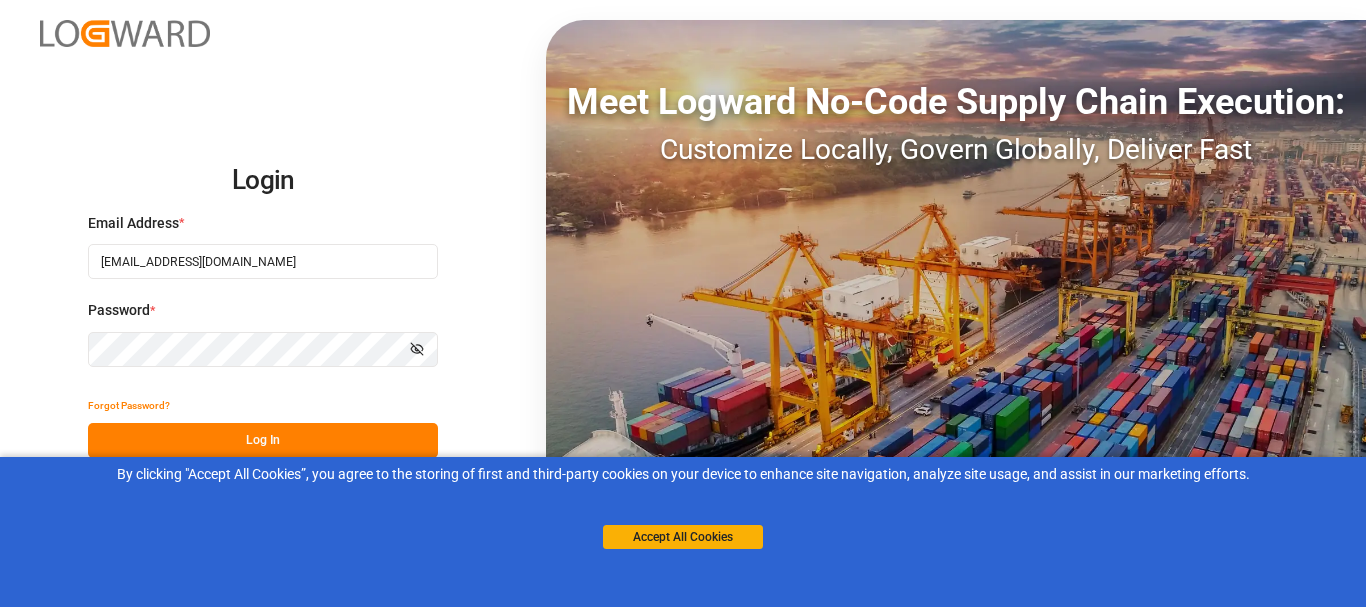 click on "Log In" at bounding box center (263, 440) 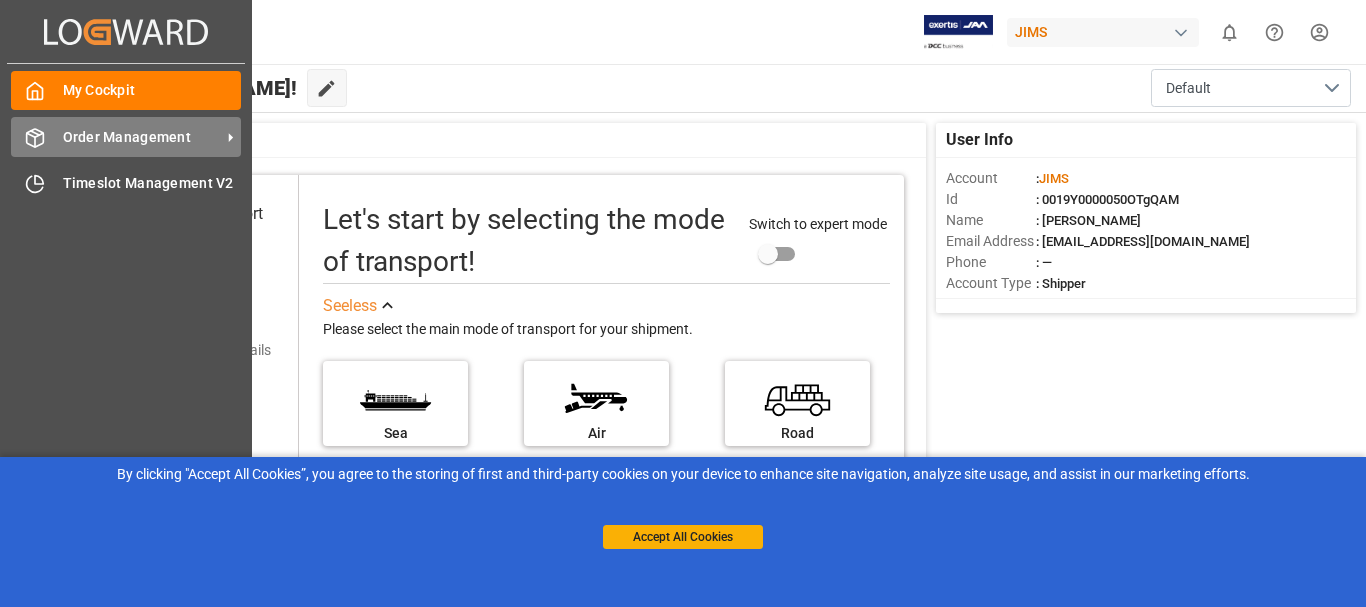 click on "Order Management" at bounding box center [142, 137] 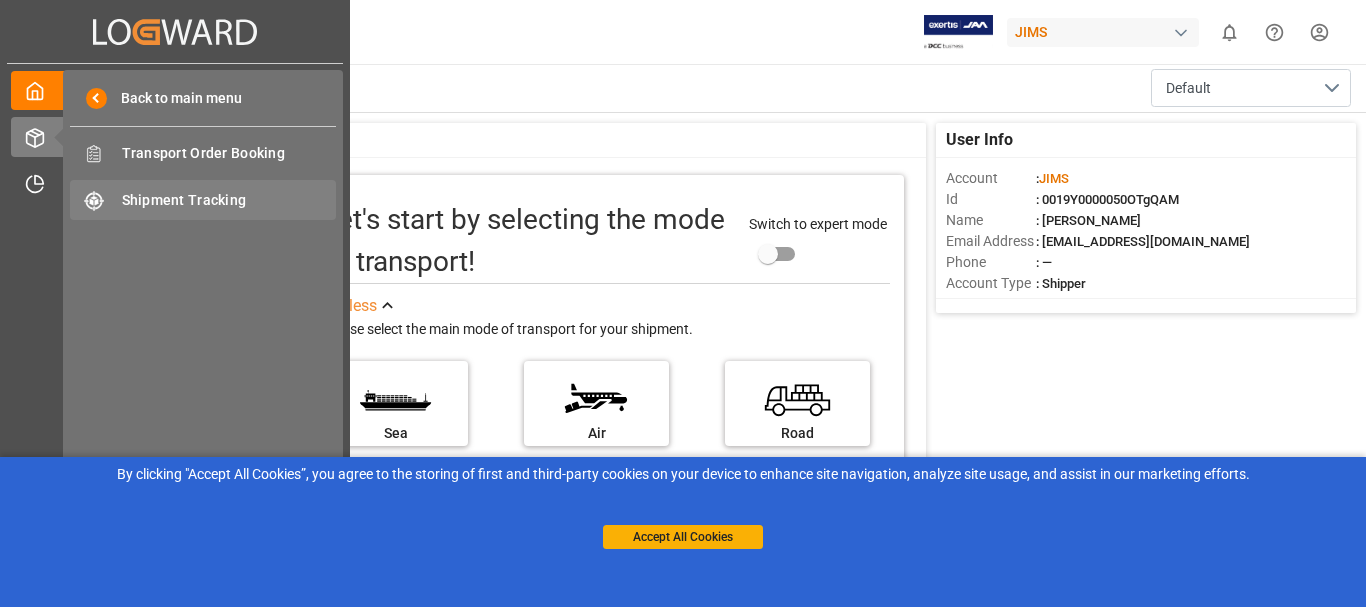 click on "Shipment Tracking" at bounding box center [229, 200] 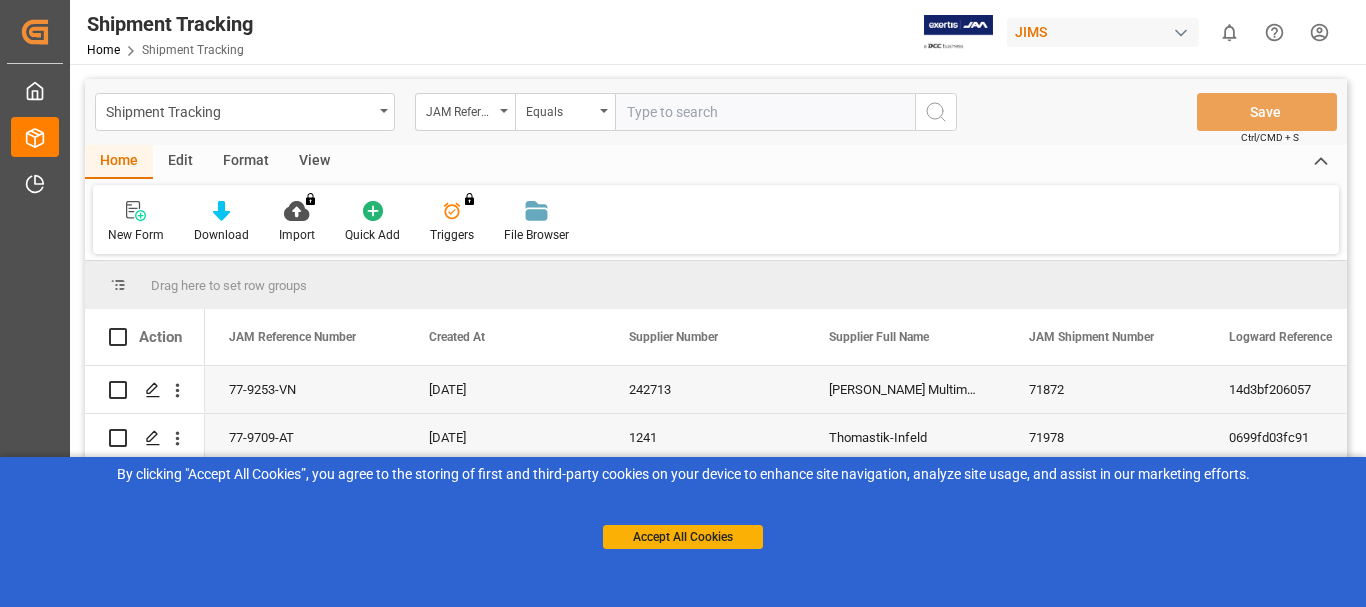 click at bounding box center [765, 112] 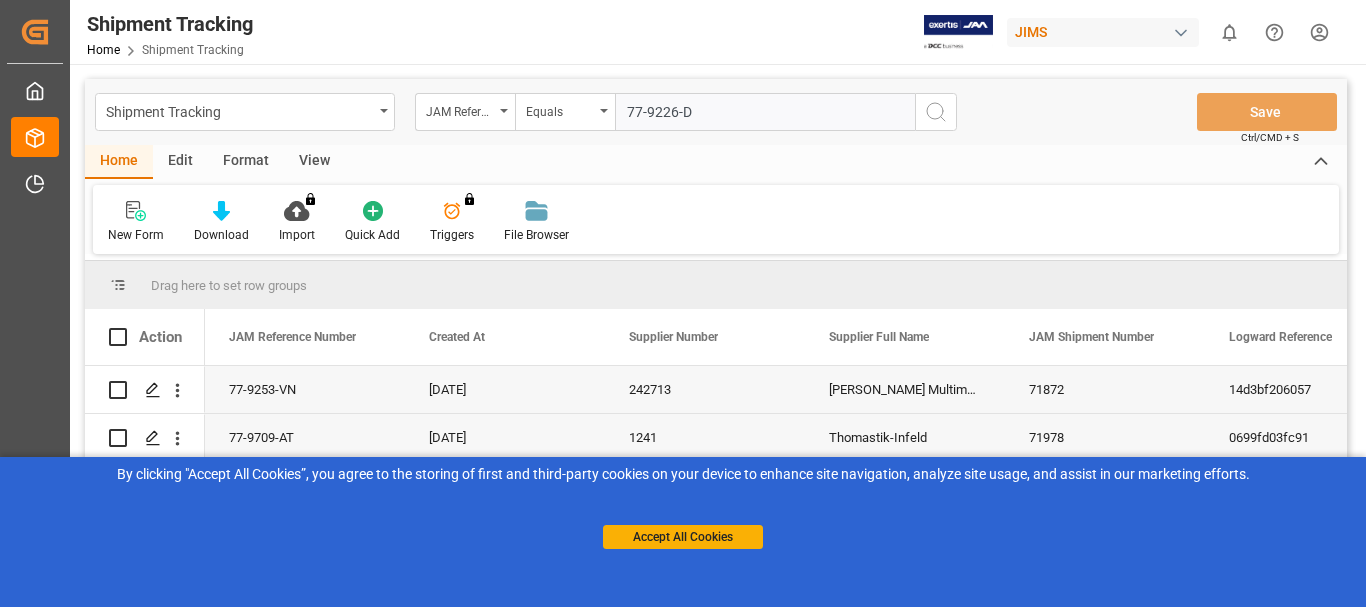 type on "77-9226-DE" 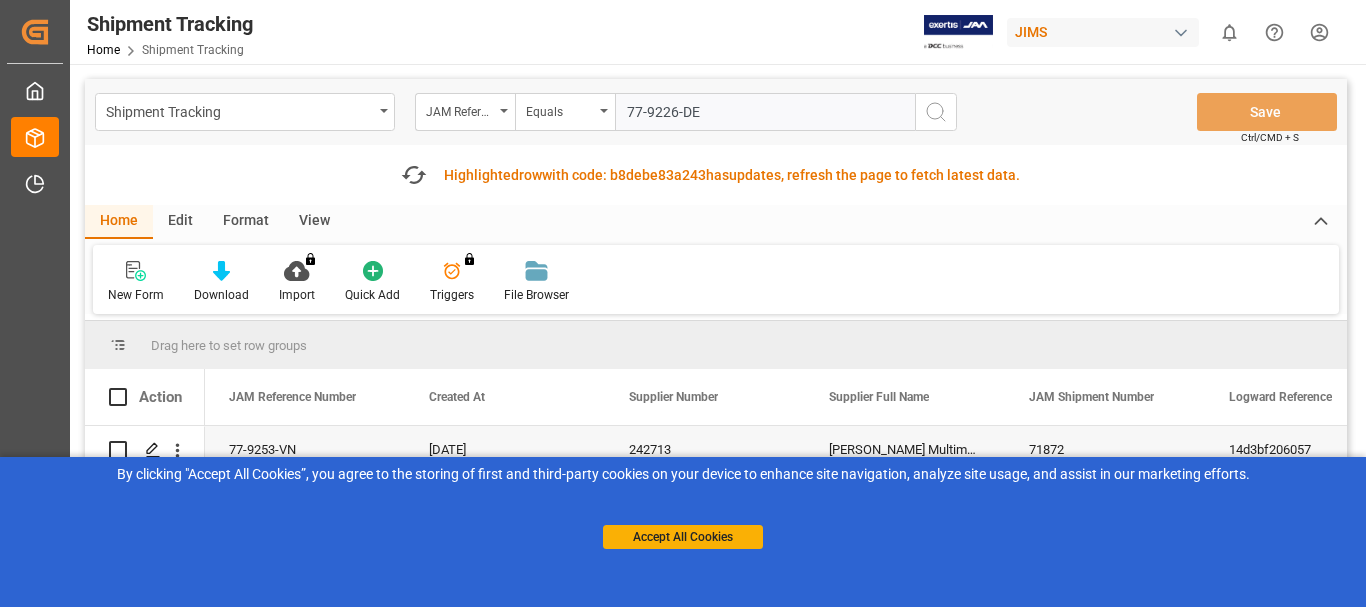 type 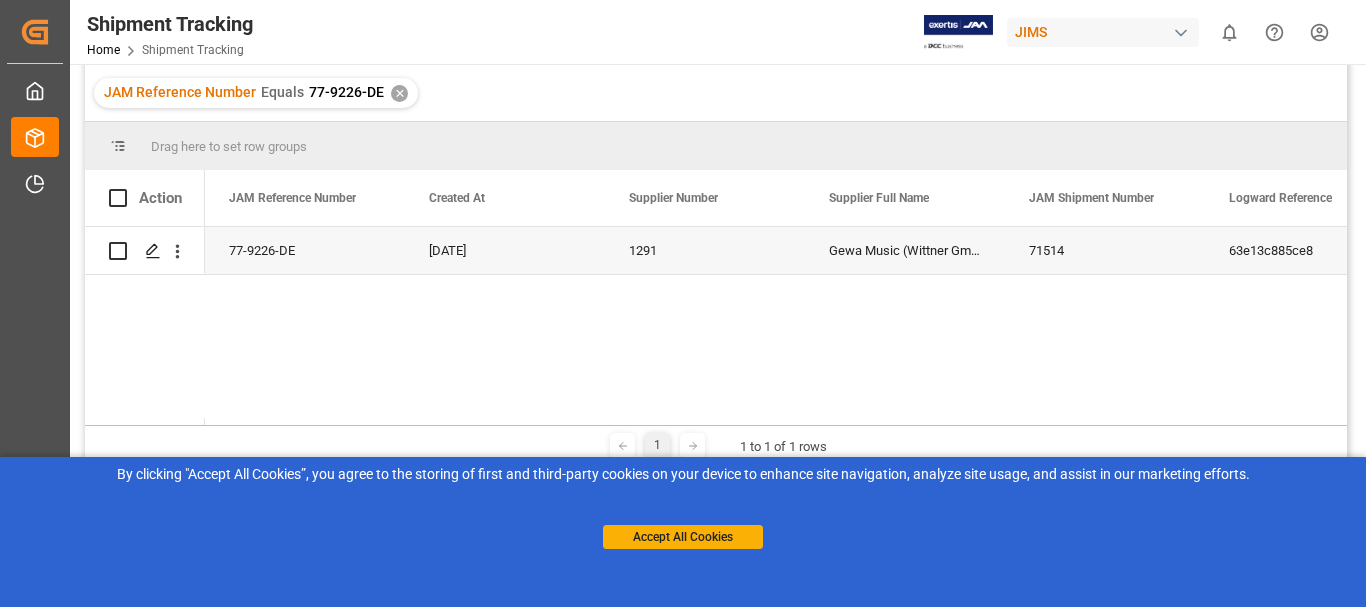 scroll, scrollTop: 200, scrollLeft: 0, axis: vertical 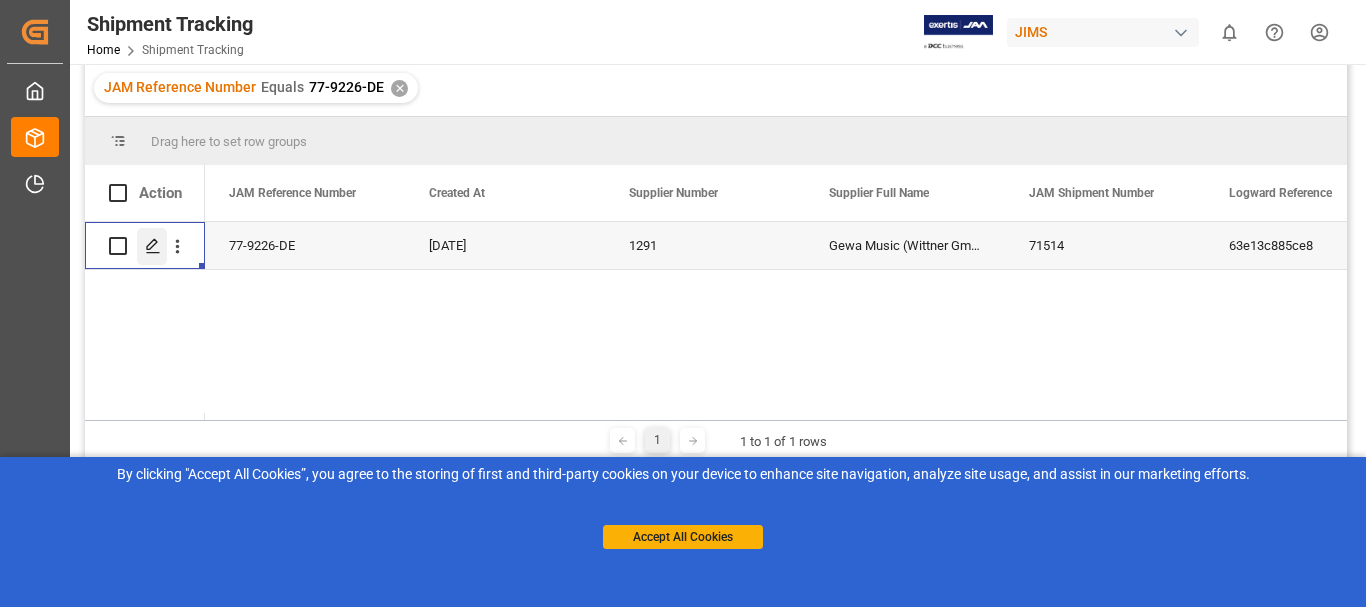 click 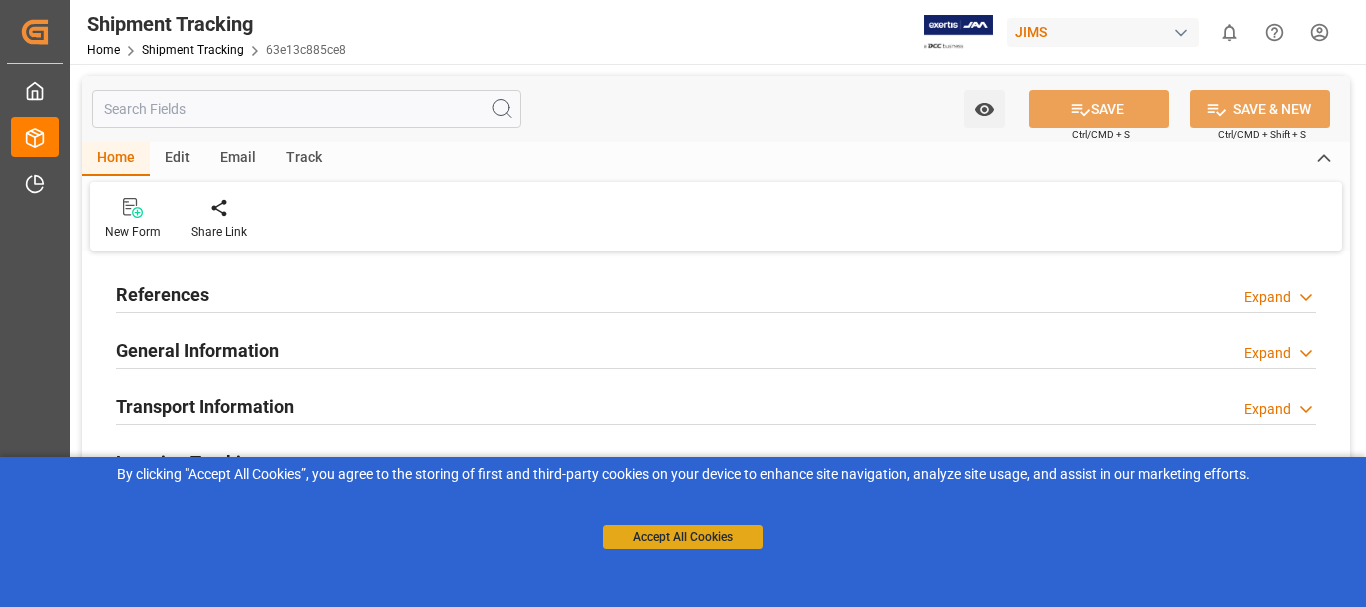 click on "Accept All Cookies" at bounding box center [683, 537] 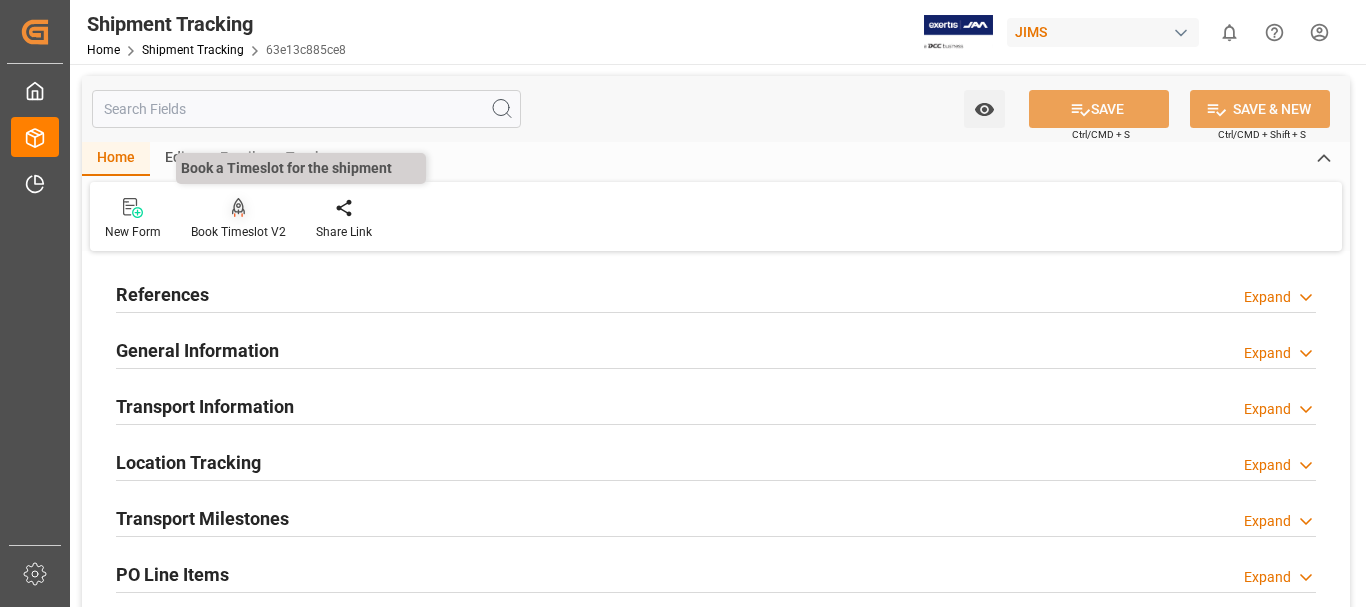 click at bounding box center [238, 207] 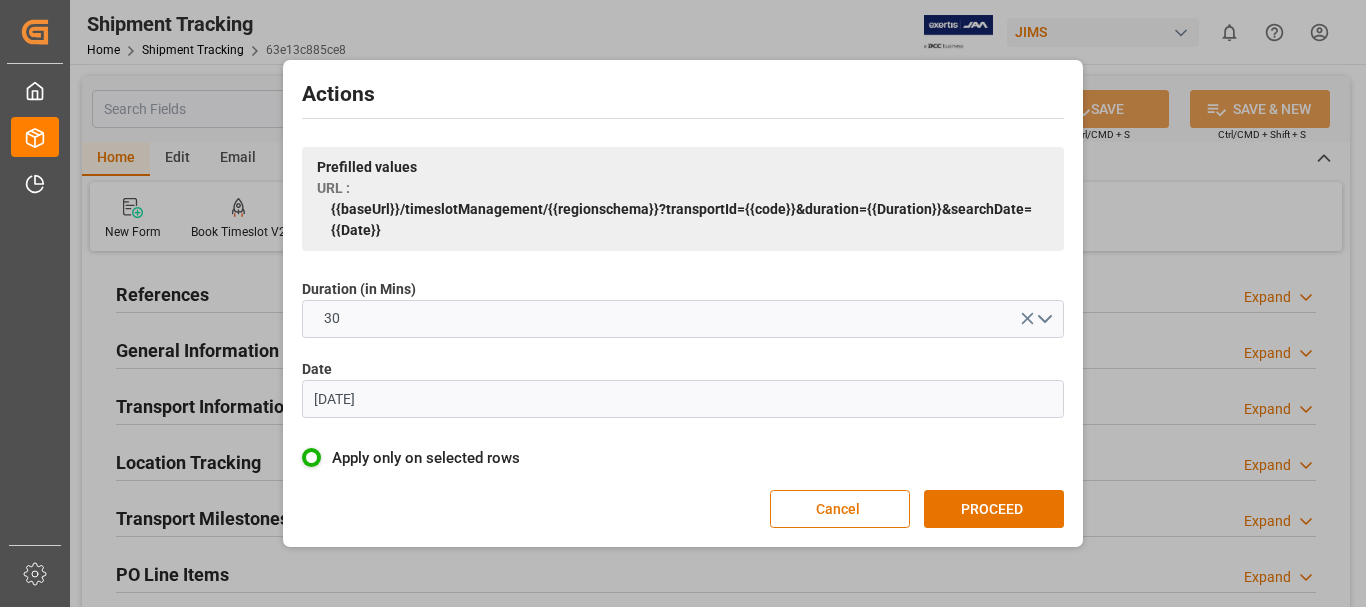 click on "[DATE]" at bounding box center (683, 399) 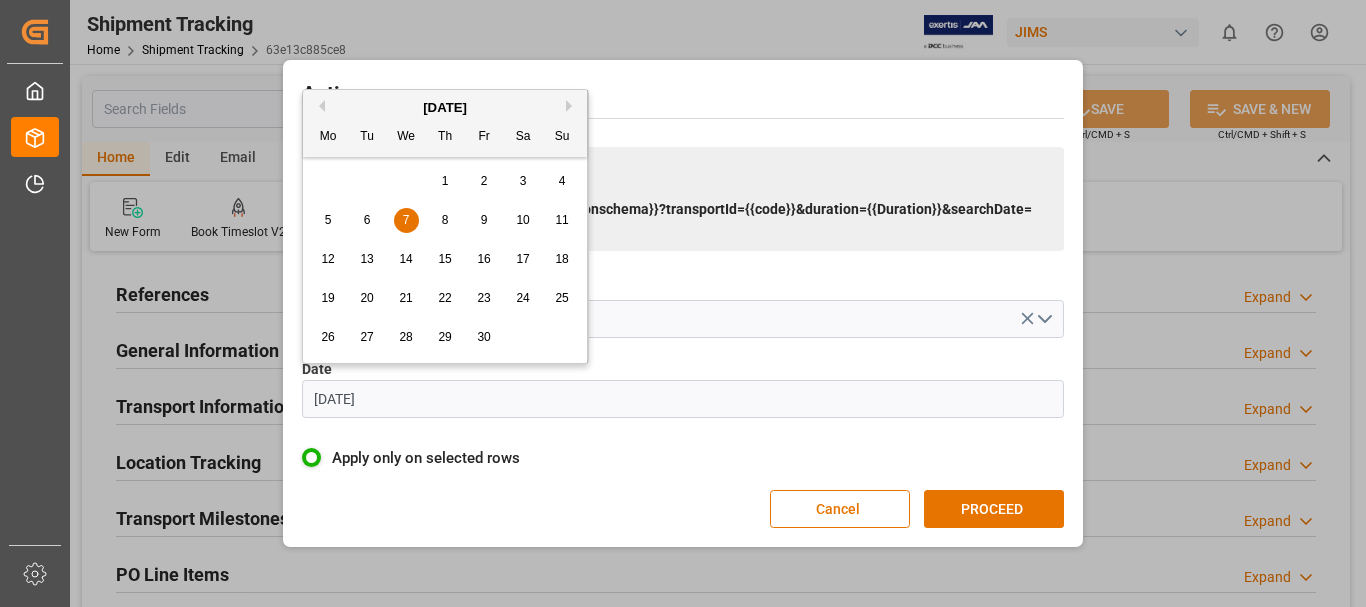 click on "[DATE]" at bounding box center (445, 108) 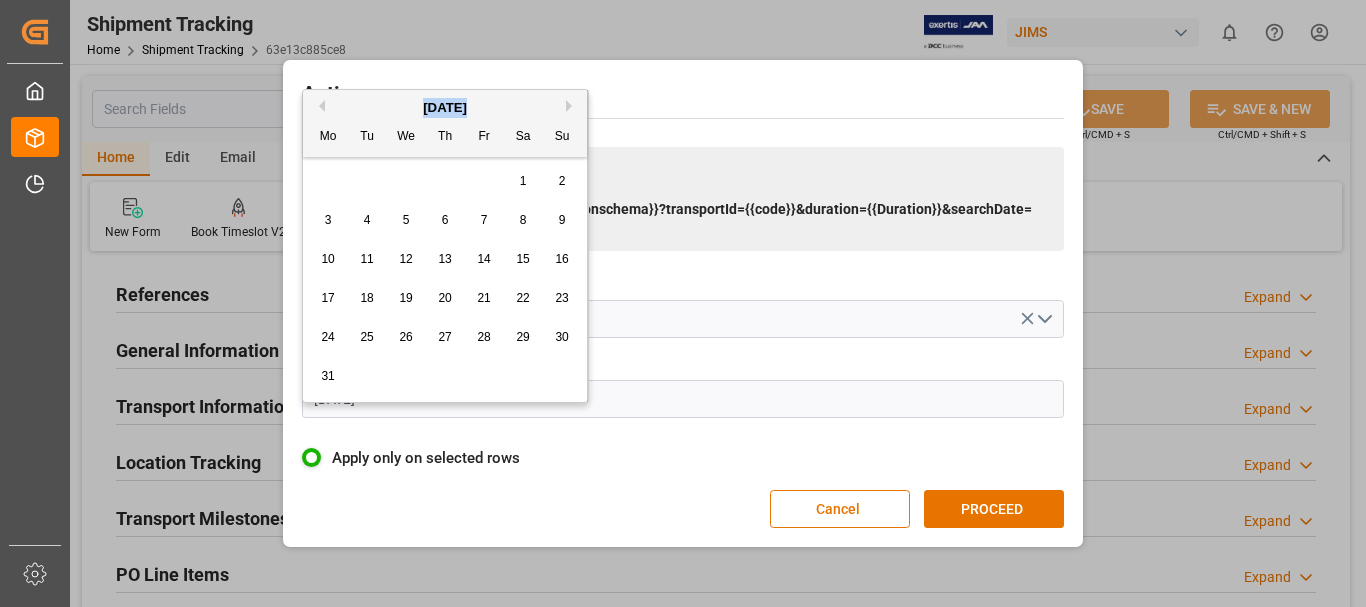 click on "Next Month" at bounding box center [572, 106] 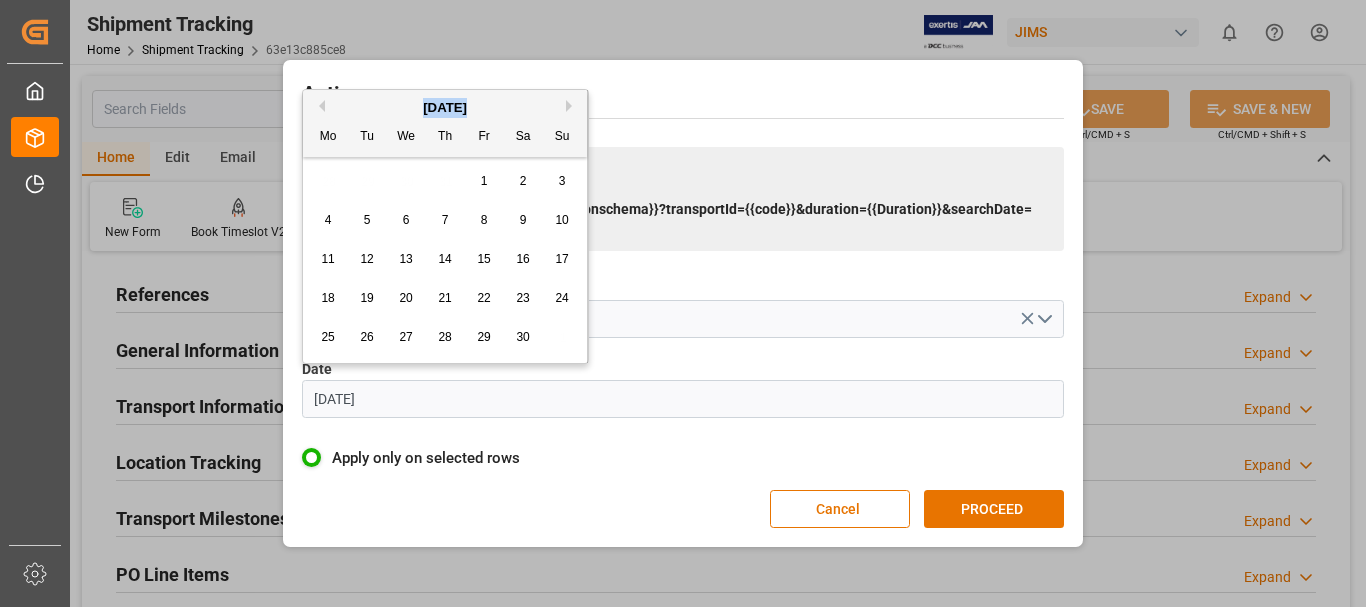 click on "Next Month" at bounding box center [572, 106] 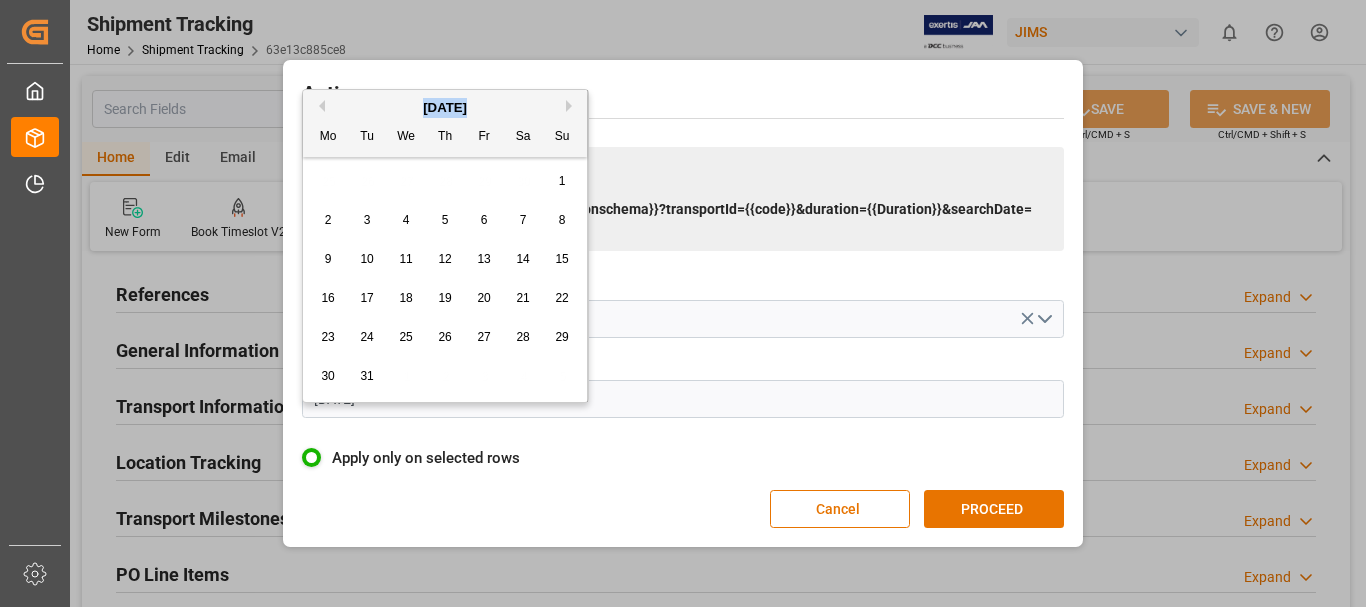 click on "Next Month" at bounding box center (572, 106) 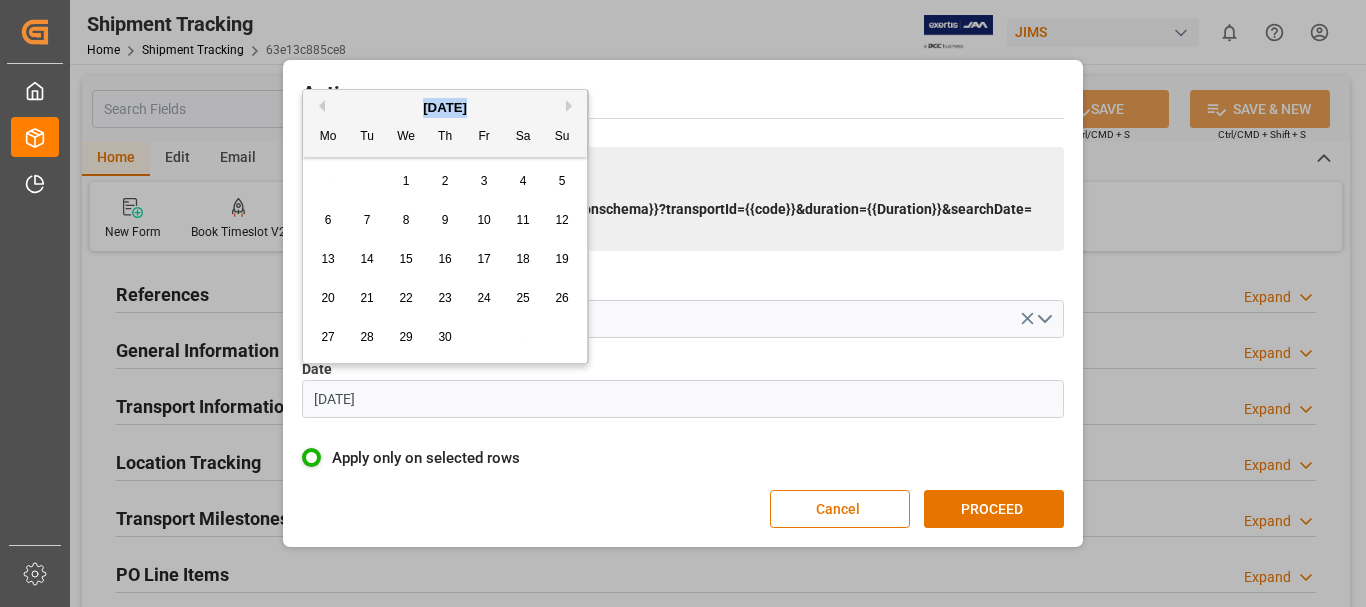 click on "Next Month" at bounding box center (572, 106) 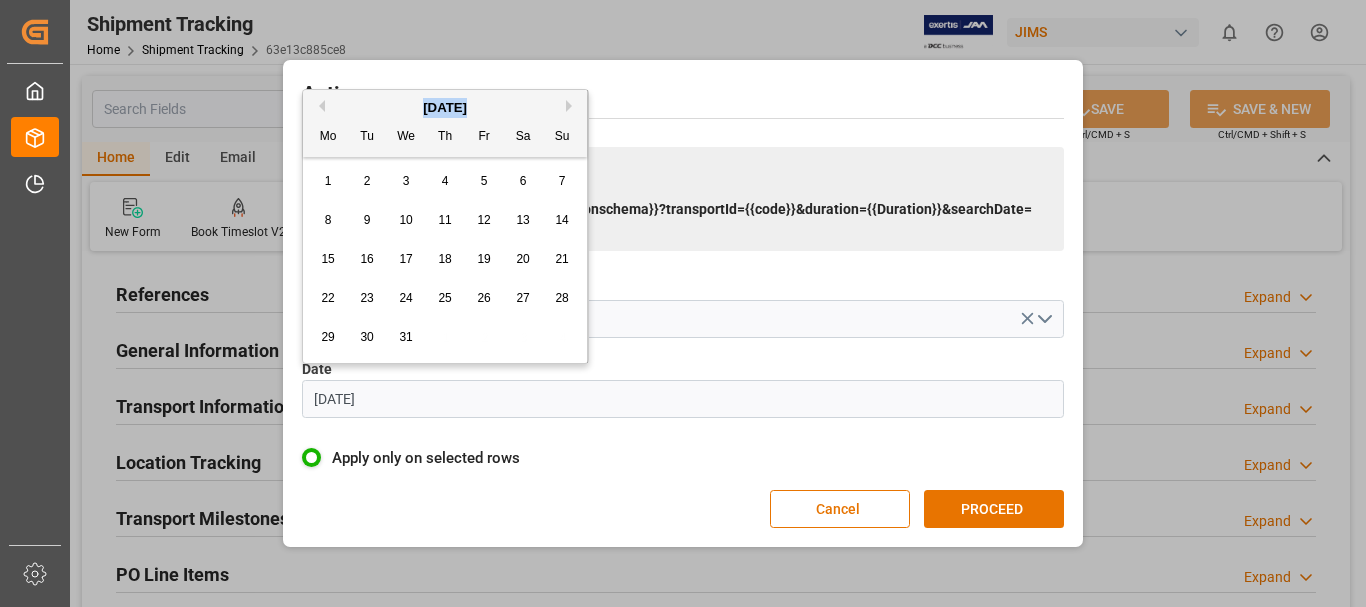 click on "Next Month" at bounding box center [572, 106] 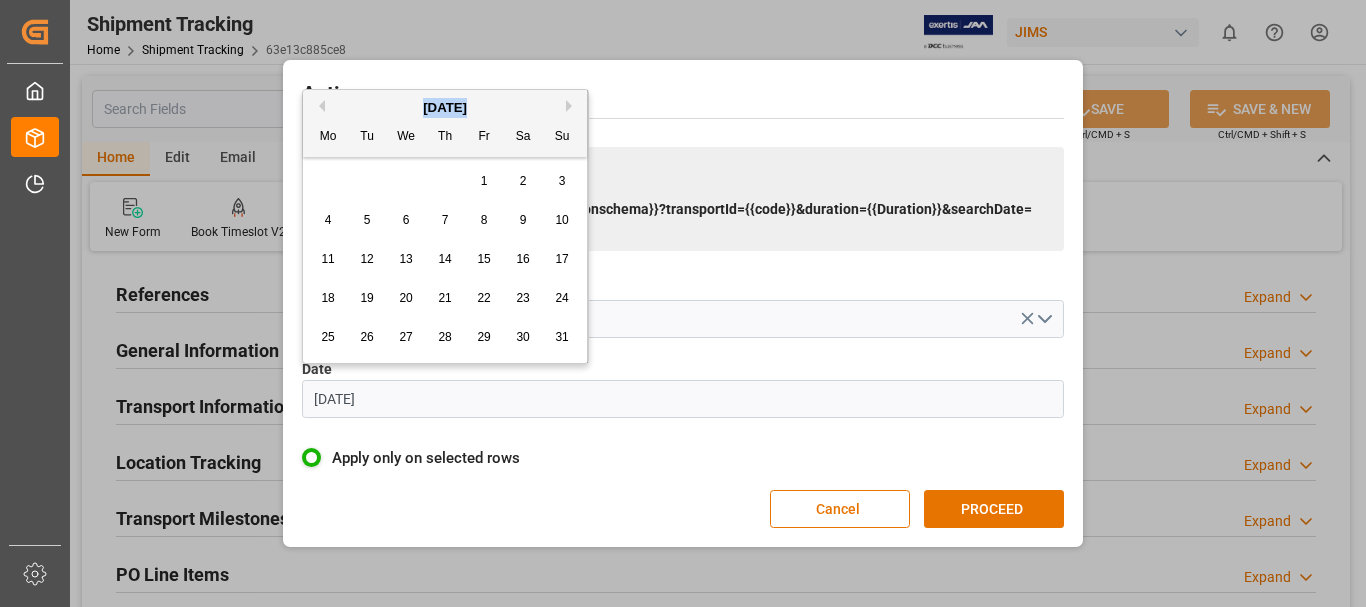 click on "Next Month" at bounding box center [572, 106] 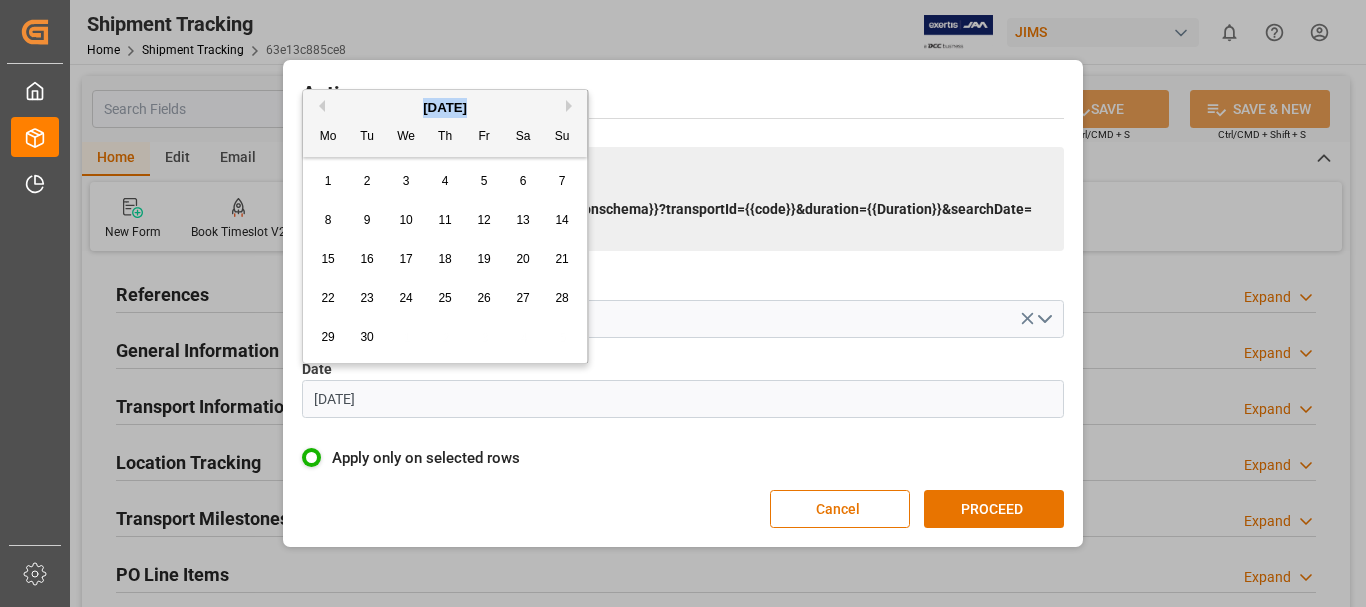 click on "Next Month" at bounding box center [572, 106] 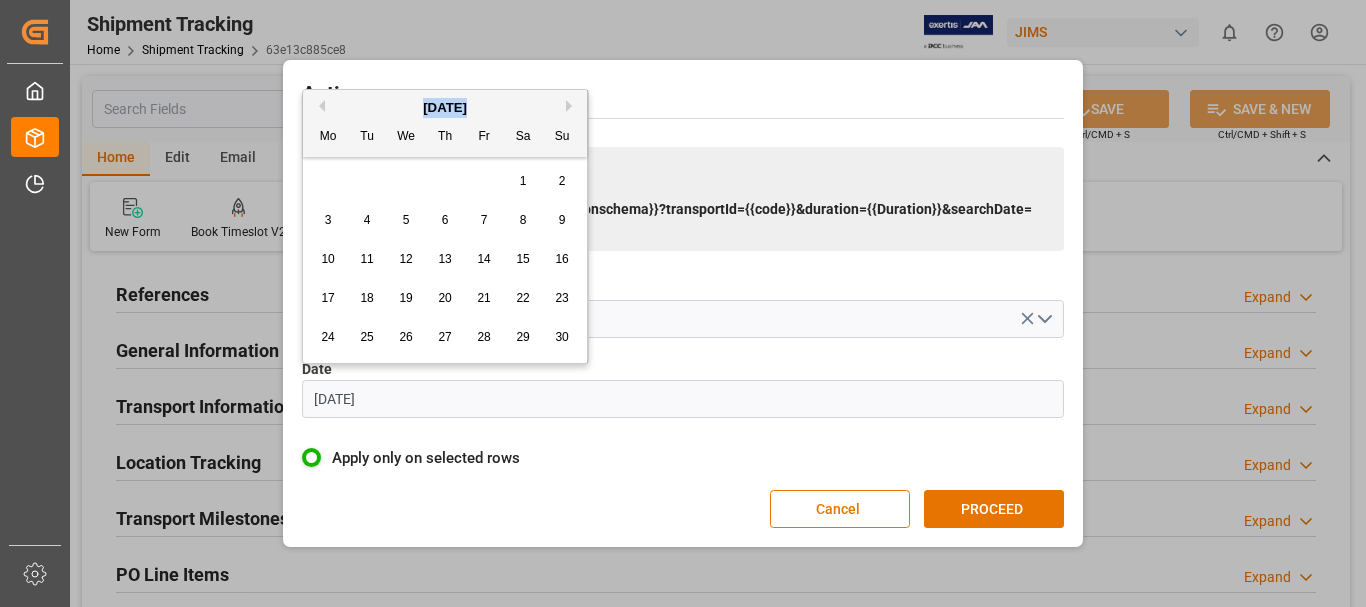 click on "Next Month" at bounding box center (572, 106) 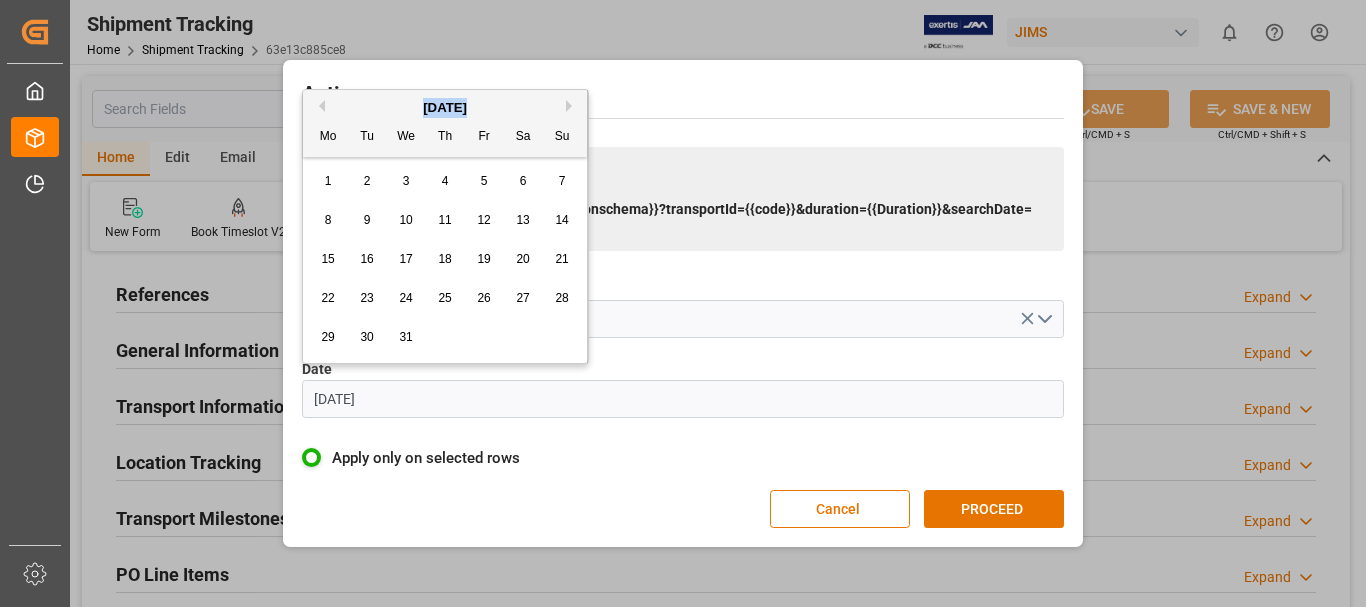 click on "Next Month" at bounding box center (572, 106) 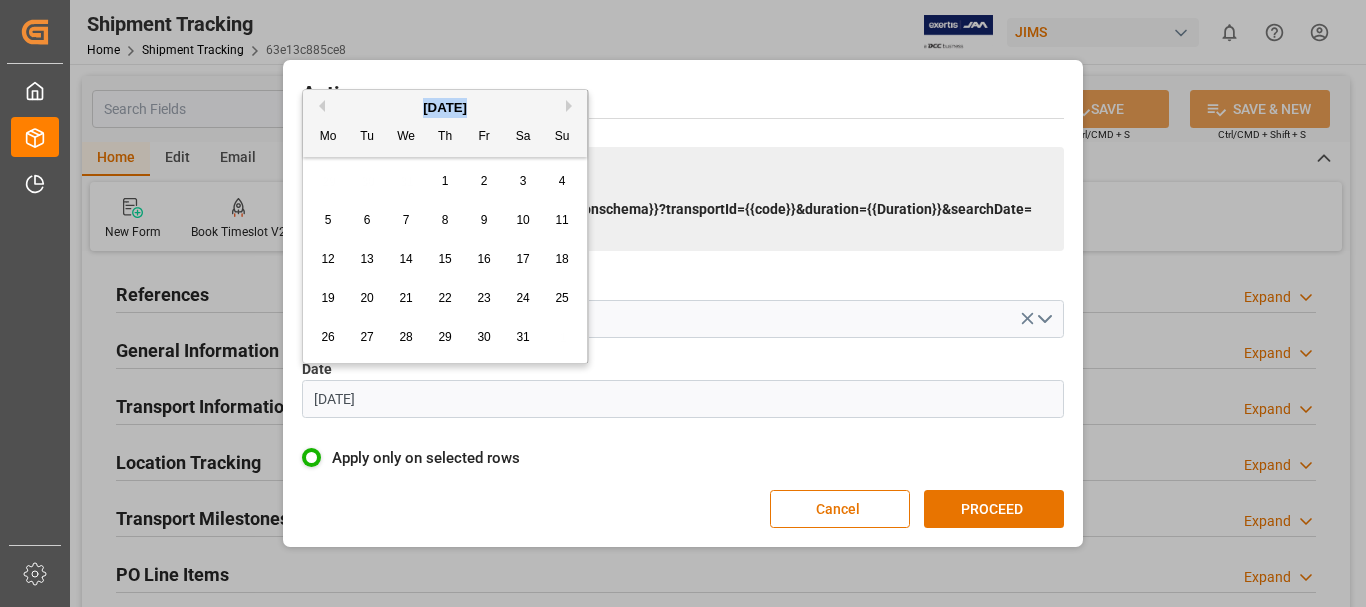 click on "Next Month" at bounding box center [572, 106] 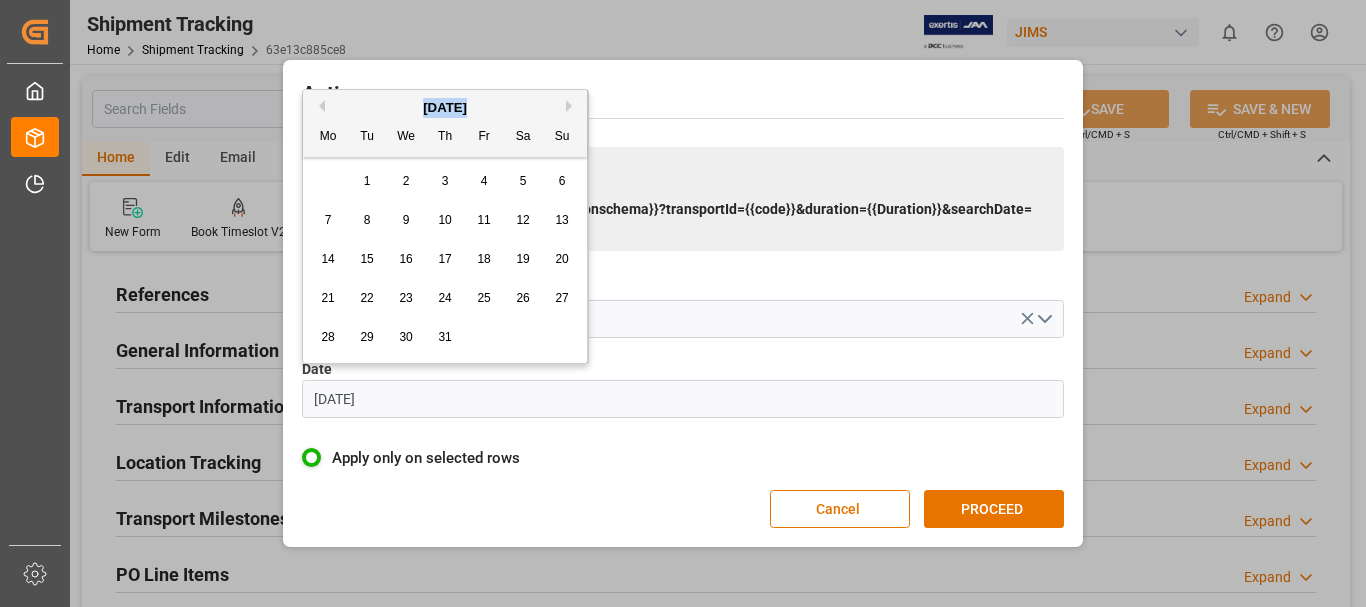click on "Next Month" at bounding box center [572, 106] 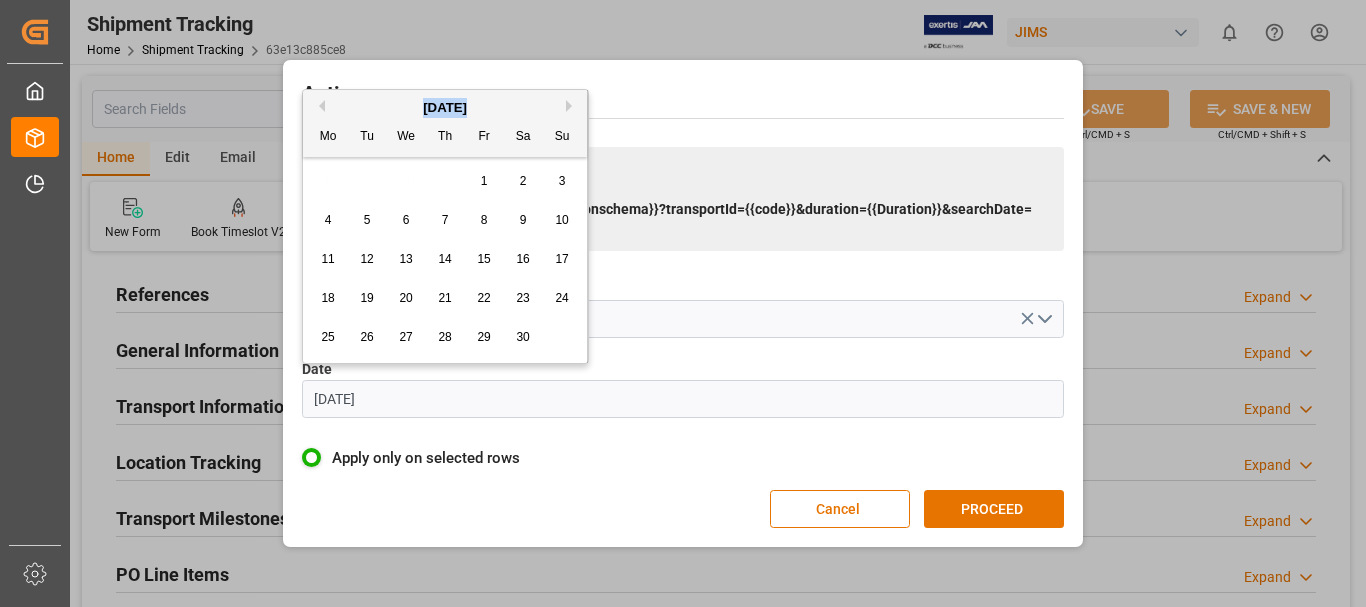 click on "Next Month" at bounding box center (572, 106) 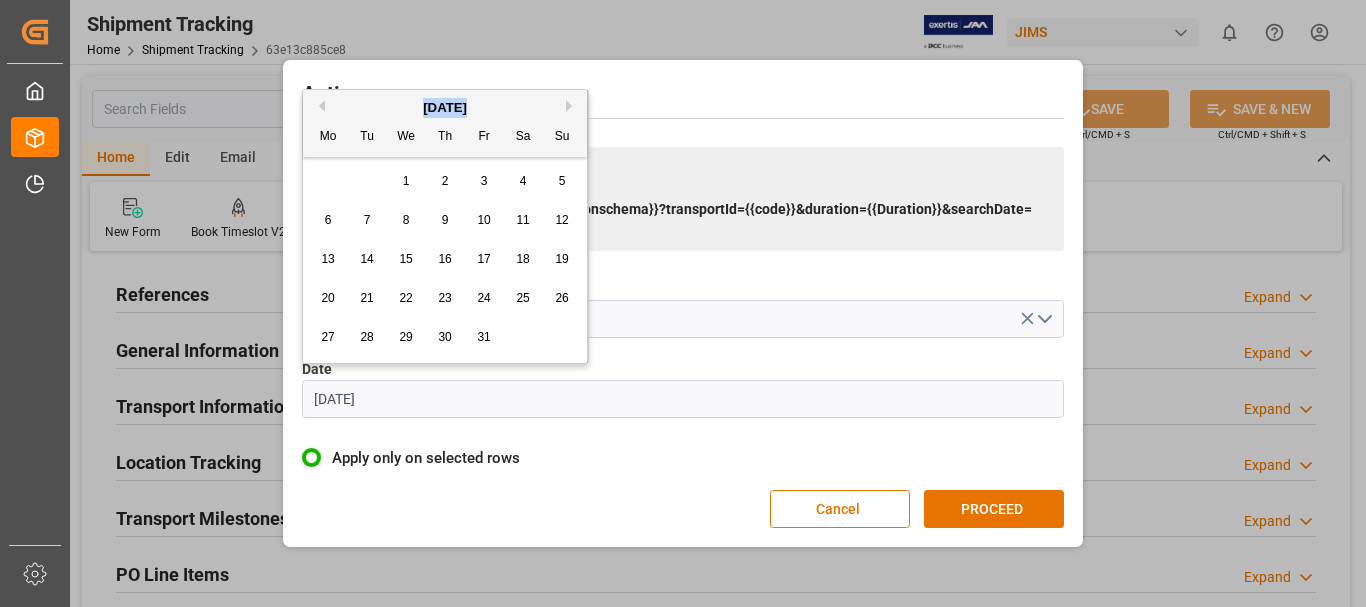 click on "Next Month" at bounding box center [572, 106] 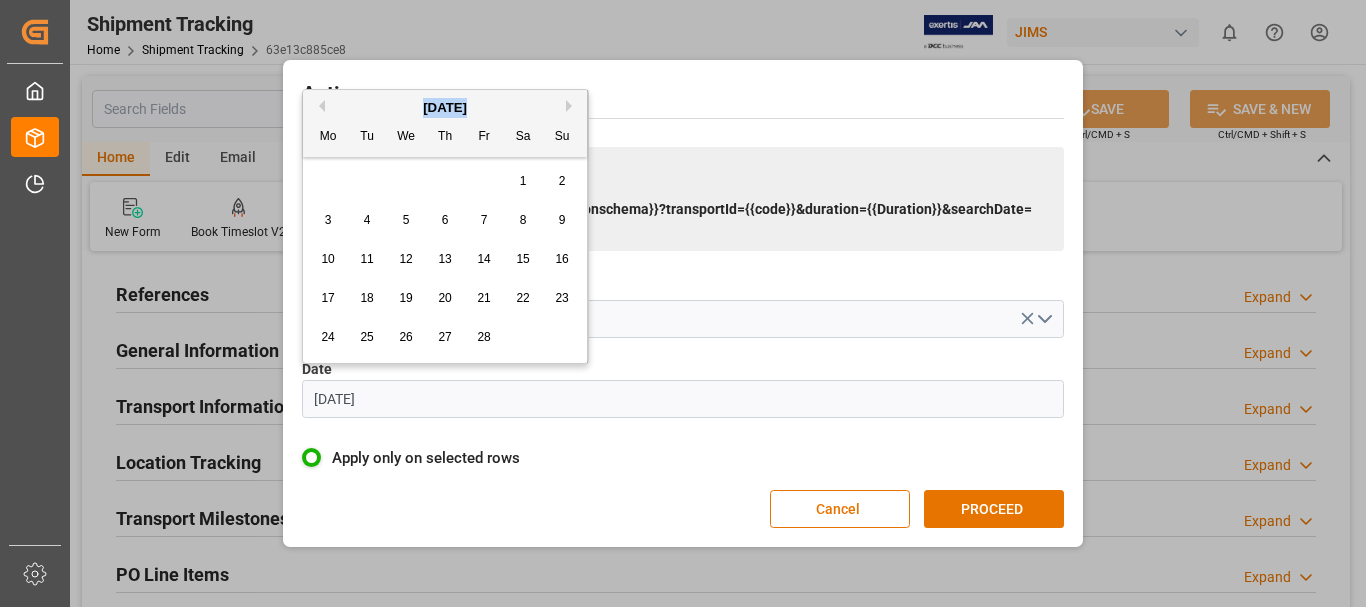 click on "Next Month" at bounding box center (572, 106) 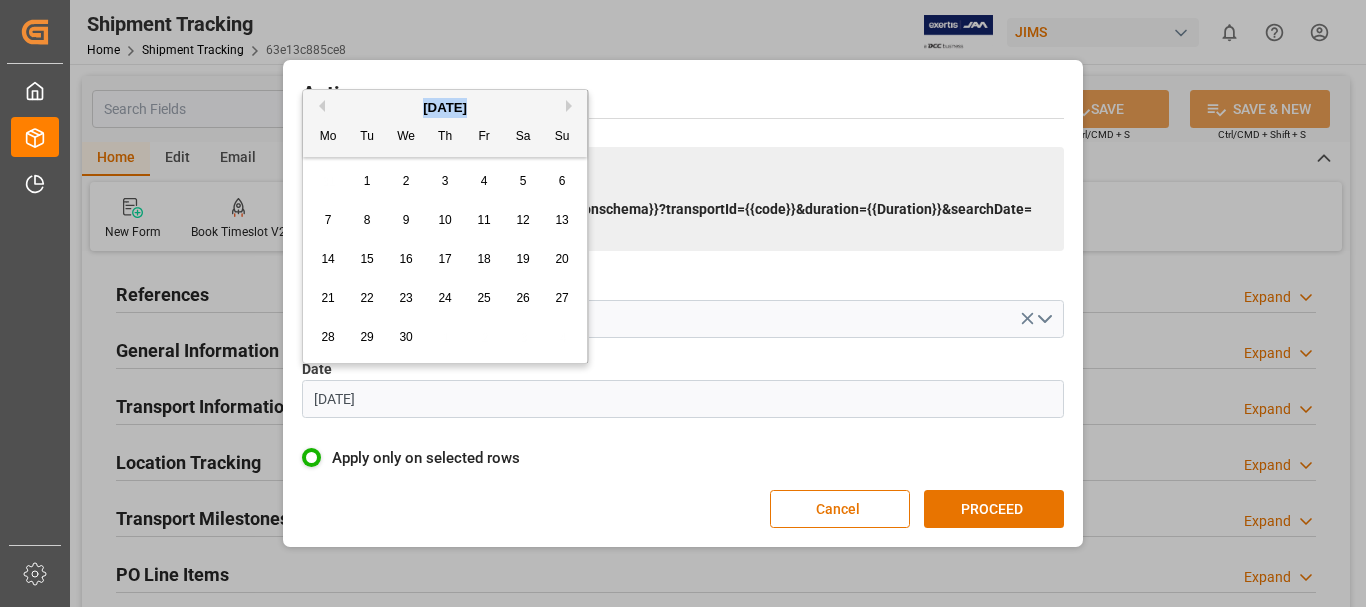 click on "Next Month" at bounding box center [572, 106] 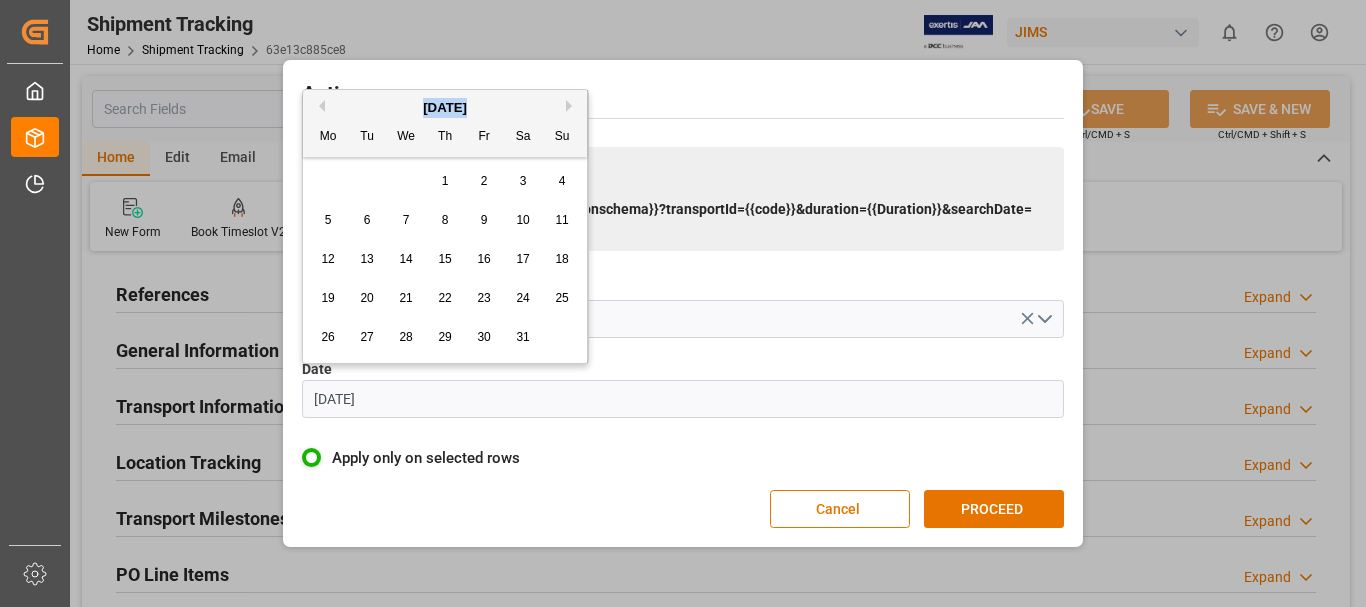 click on "Next Month" at bounding box center [572, 106] 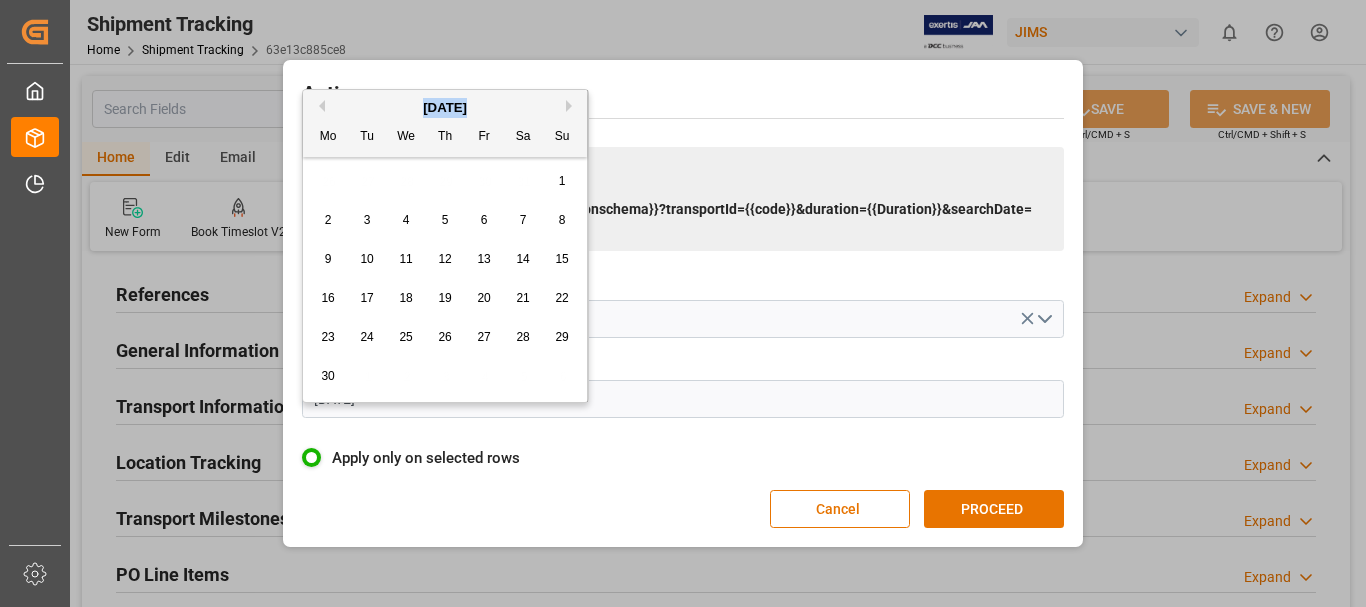click on "Next Month" at bounding box center [572, 106] 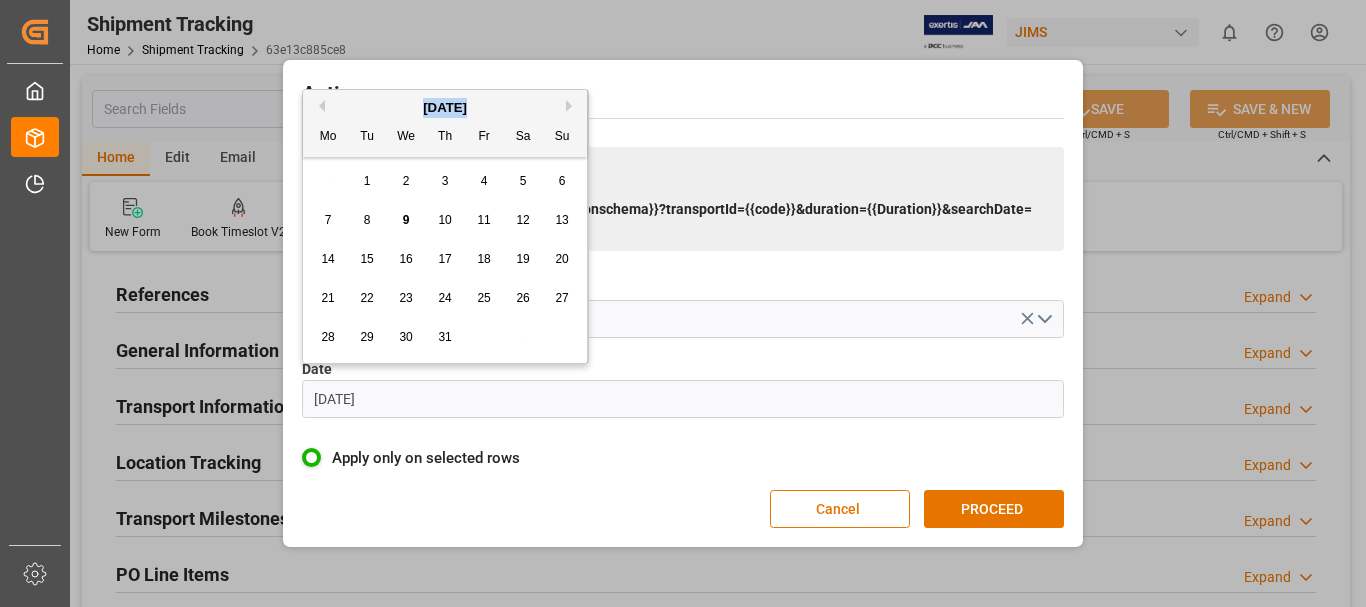 click on "10" at bounding box center [444, 220] 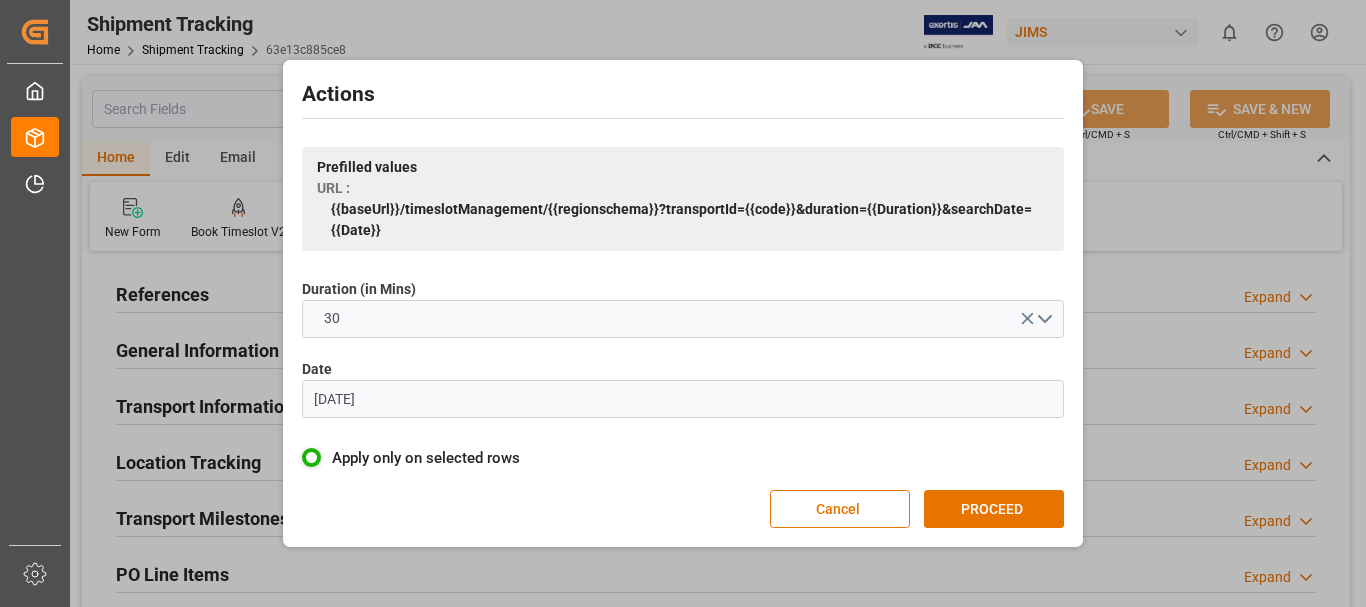 drag, startPoint x: 1021, startPoint y: 508, endPoint x: 1015, endPoint y: 532, distance: 24.738634 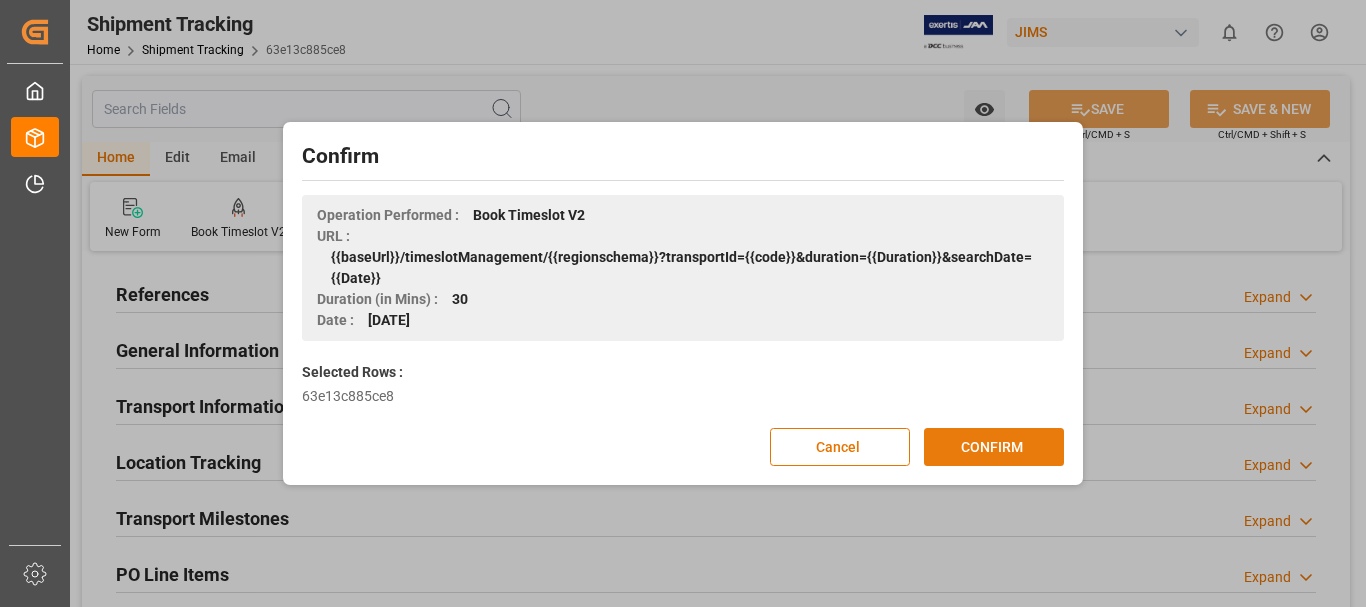 click on "CONFIRM" at bounding box center [994, 447] 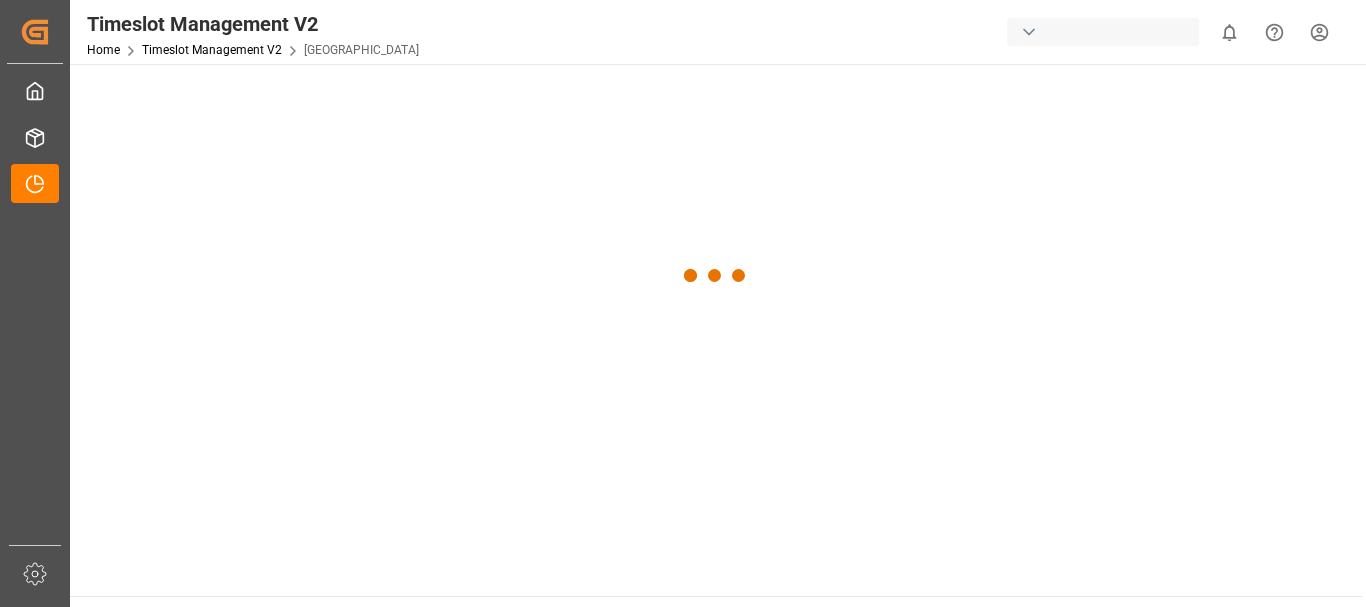 scroll, scrollTop: 0, scrollLeft: 0, axis: both 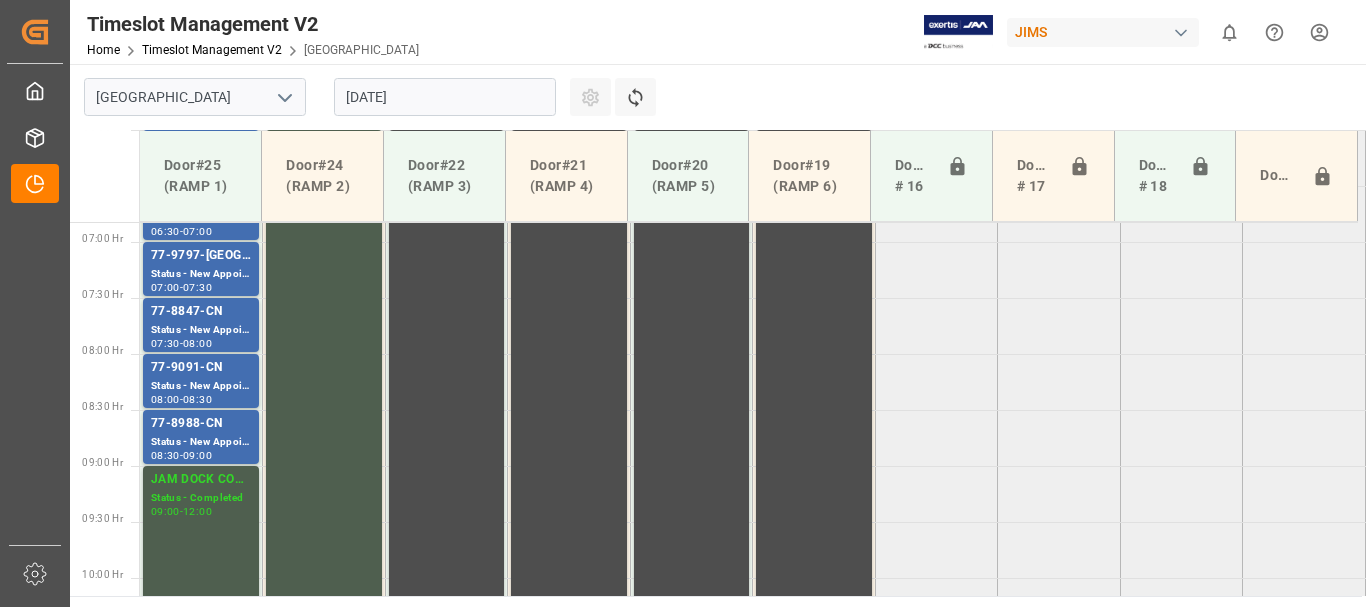 click on "[DATE]" at bounding box center (445, 97) 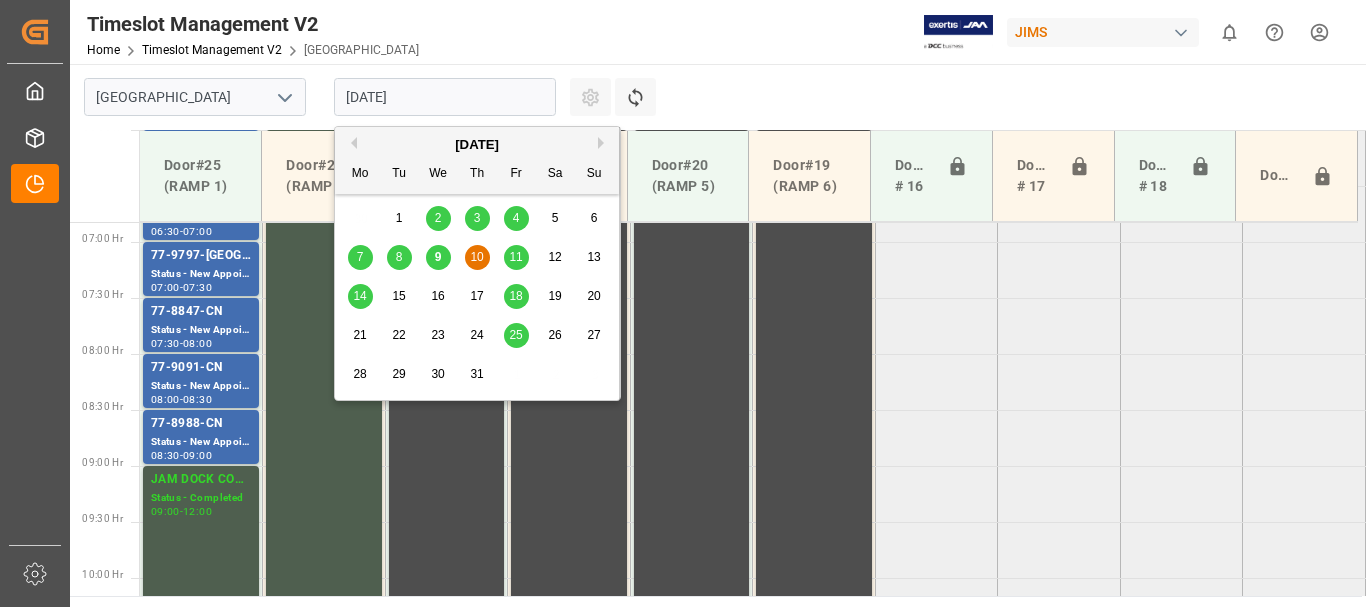 click on "11" at bounding box center [515, 257] 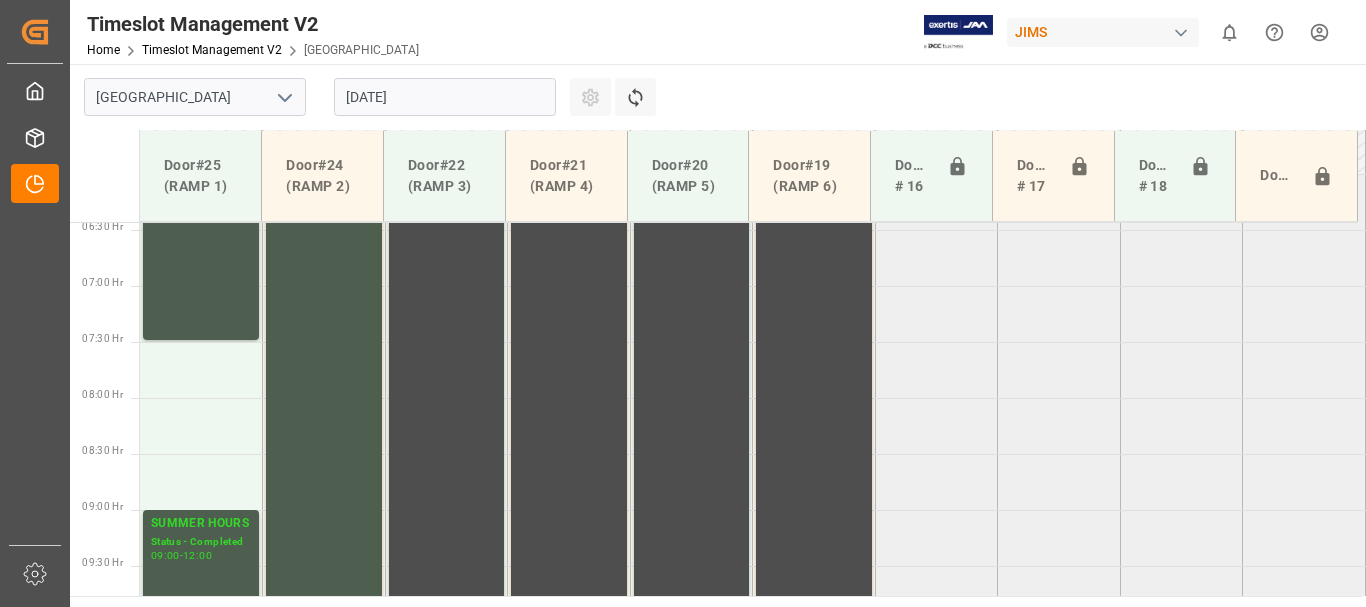 scroll, scrollTop: 764, scrollLeft: 0, axis: vertical 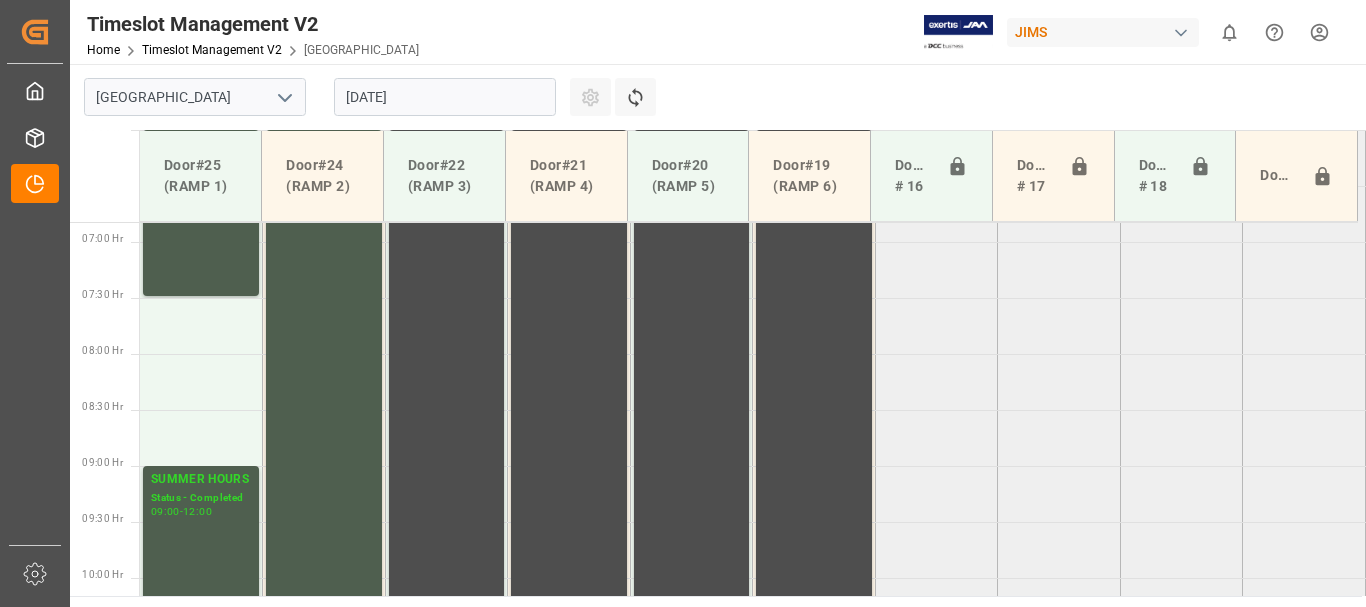 click on "11.07.2025" at bounding box center (445, 97) 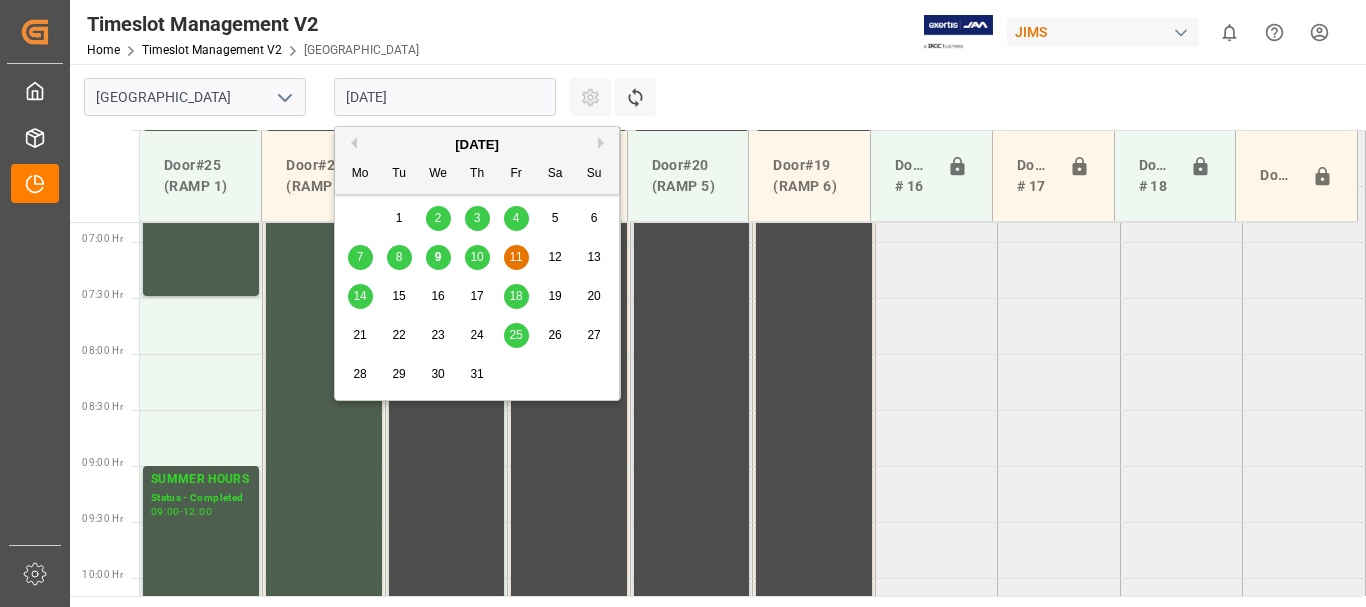 click on "12" at bounding box center (554, 257) 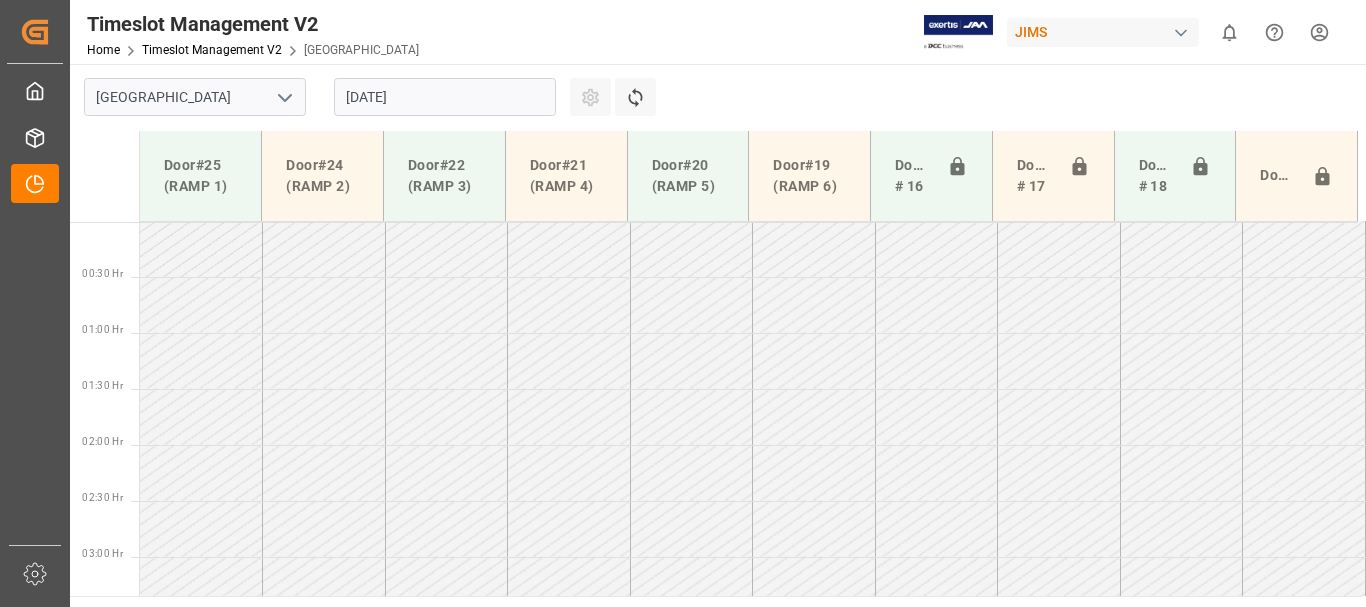scroll, scrollTop: 0, scrollLeft: 0, axis: both 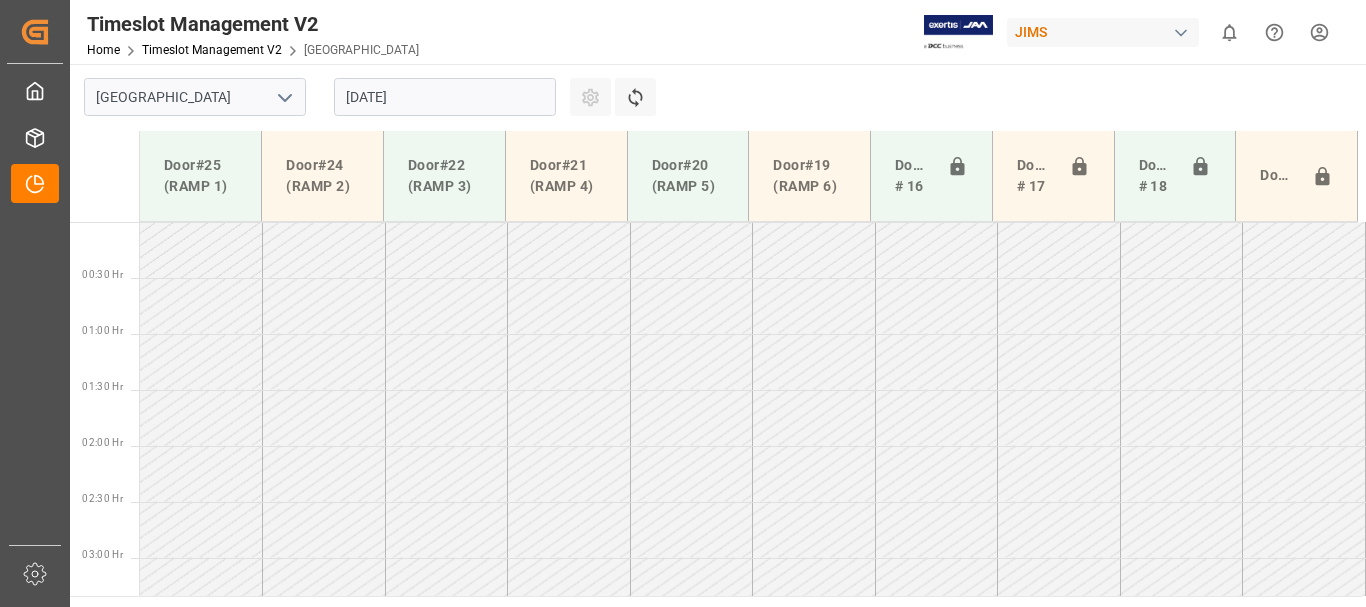 click on "12.07.2025" at bounding box center [445, 97] 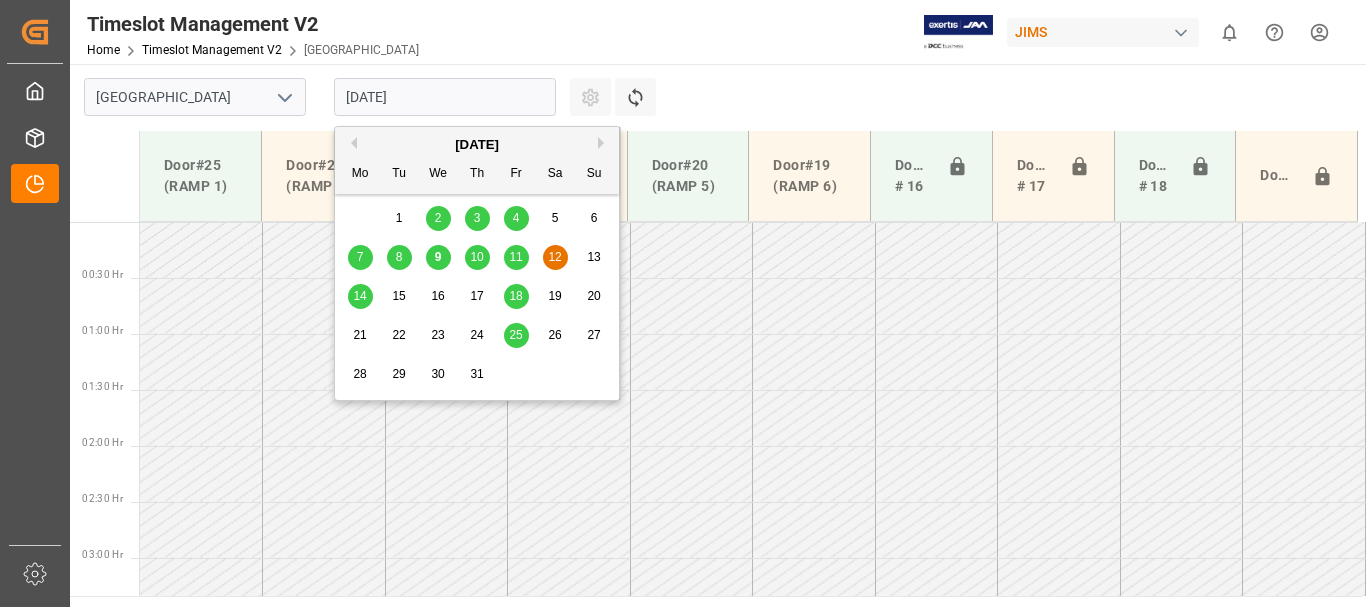 click on "15" at bounding box center [398, 296] 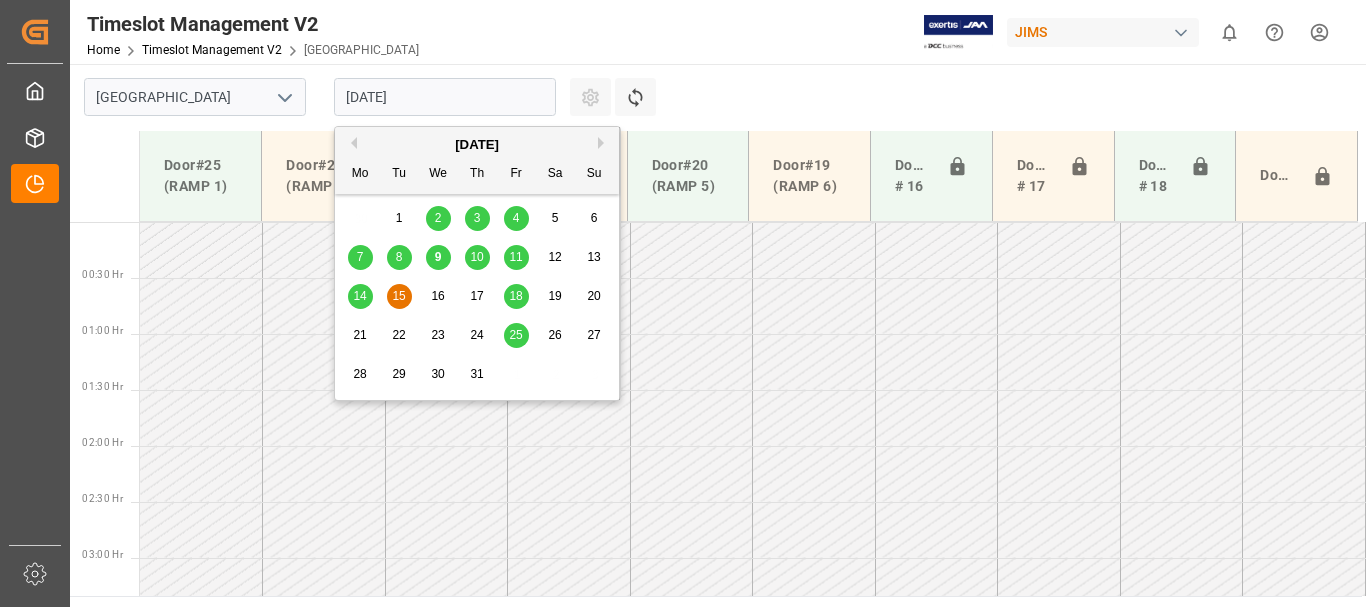 click on "15.07.2025" at bounding box center (445, 97) 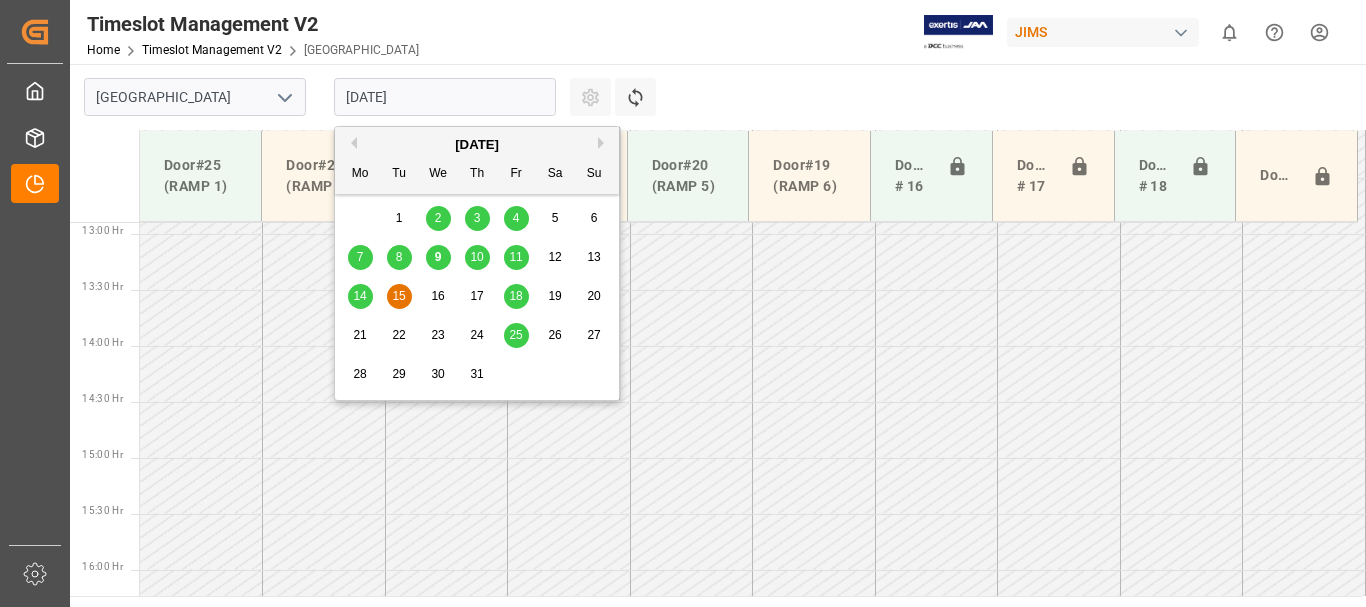 scroll, scrollTop: 1464, scrollLeft: 0, axis: vertical 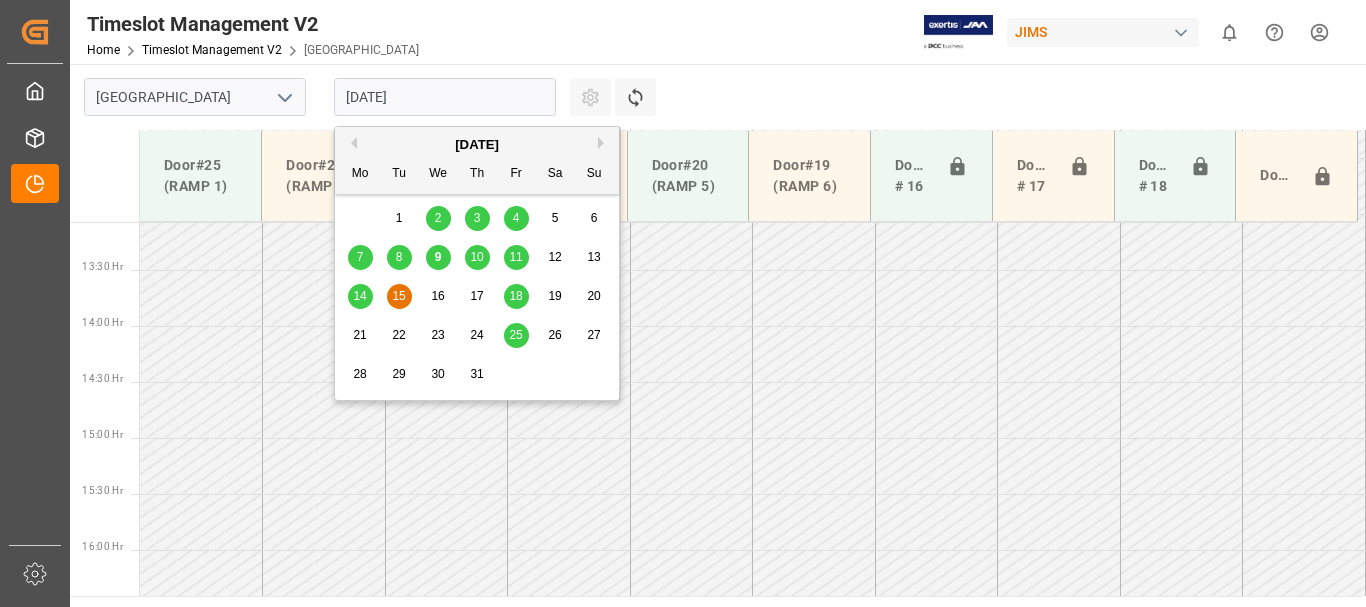 click on "14" at bounding box center (359, 296) 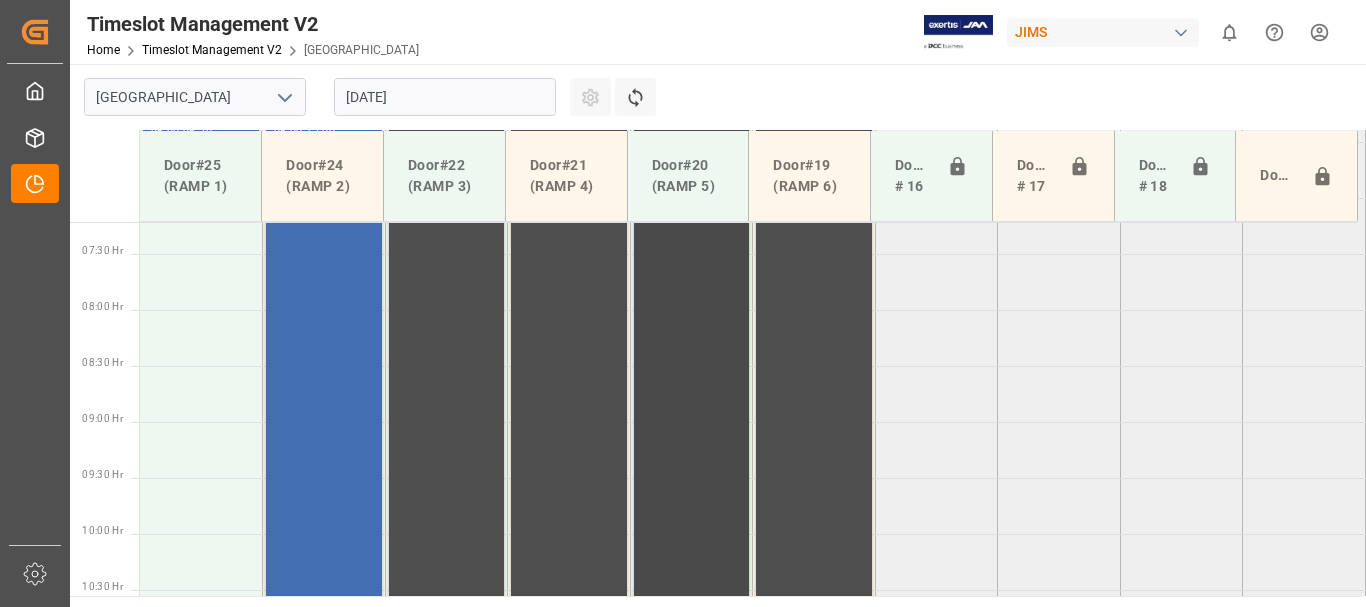 scroll, scrollTop: 764, scrollLeft: 0, axis: vertical 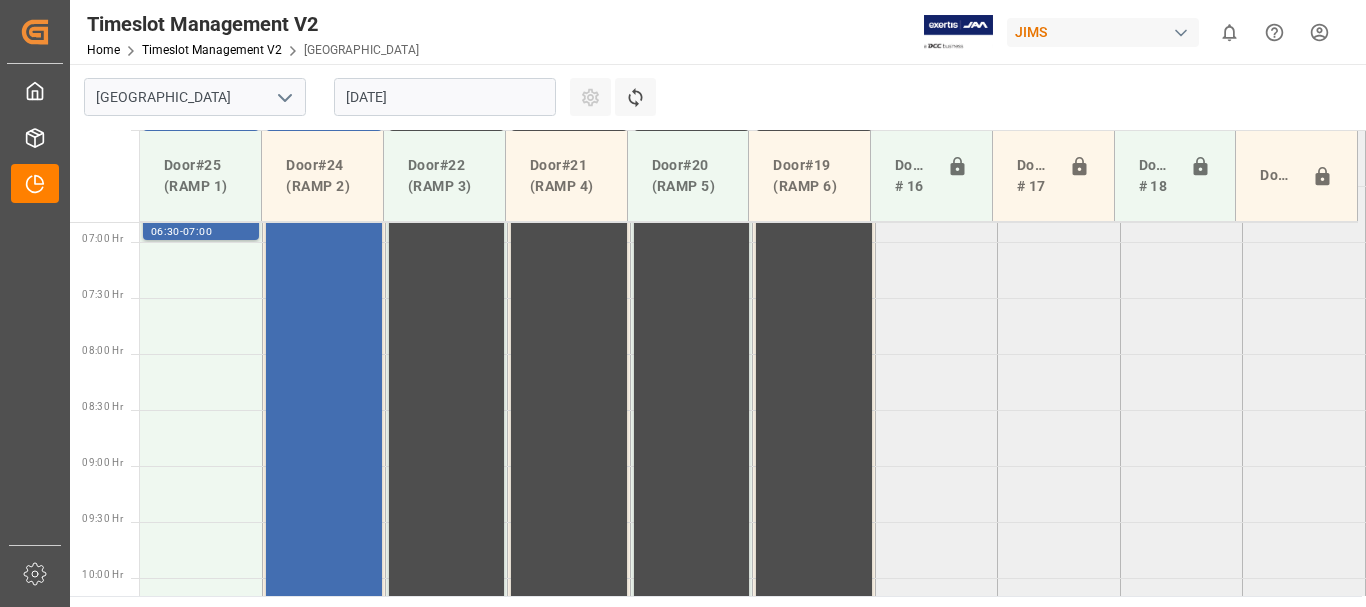 click on "14.07.2025" at bounding box center [445, 97] 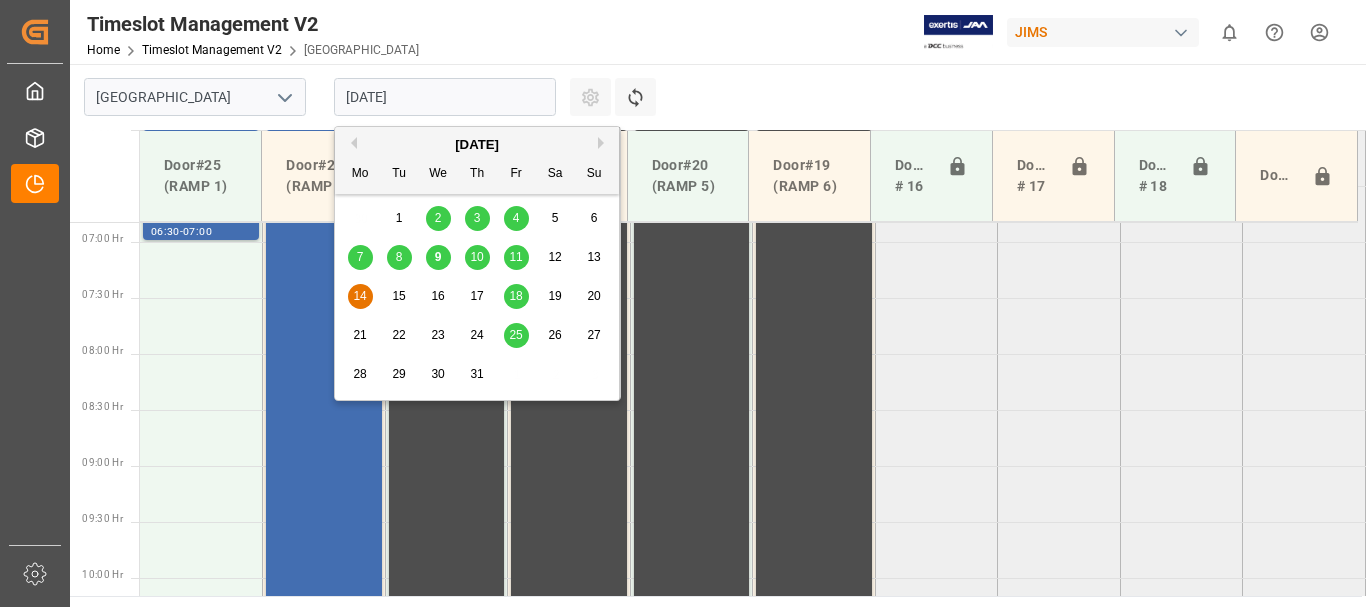click on "10" at bounding box center [476, 257] 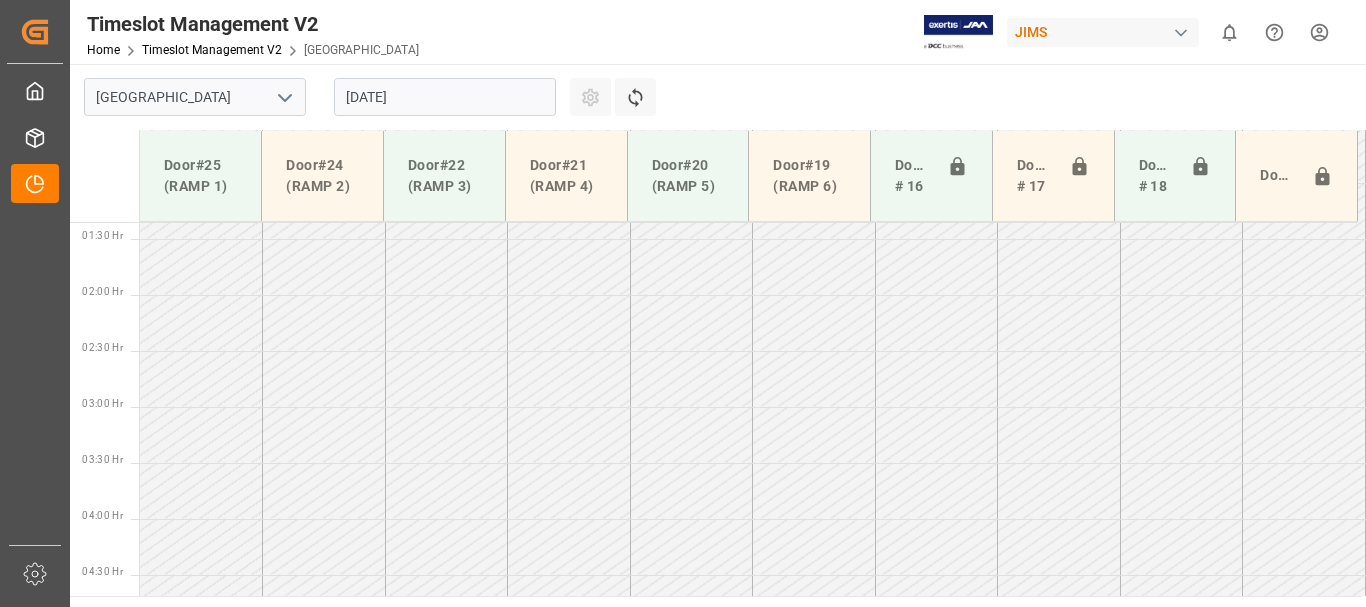 scroll, scrollTop: 55, scrollLeft: 0, axis: vertical 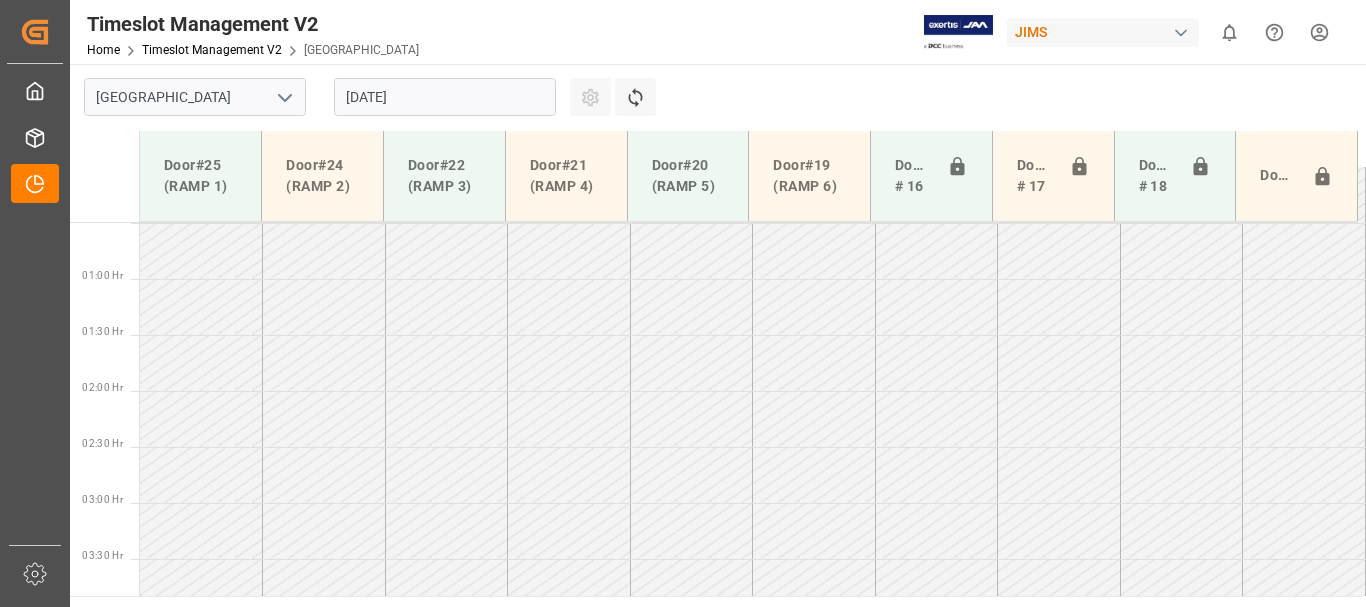 click on "[DATE]" at bounding box center [445, 97] 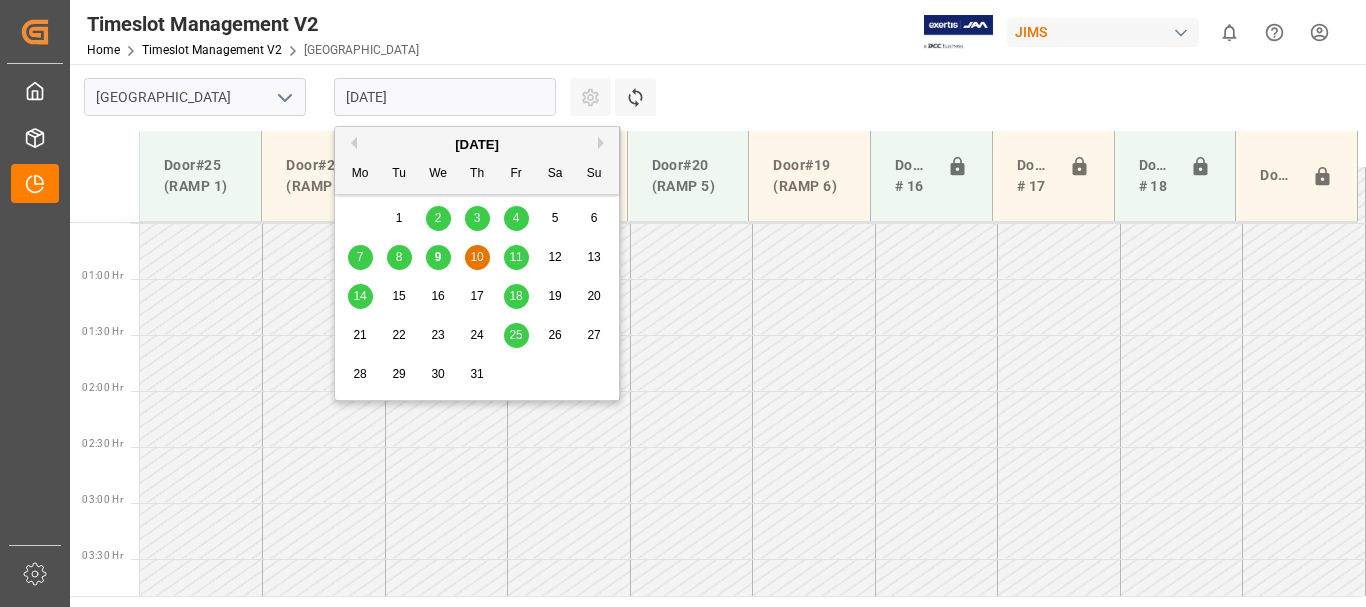 click on "11" at bounding box center (515, 257) 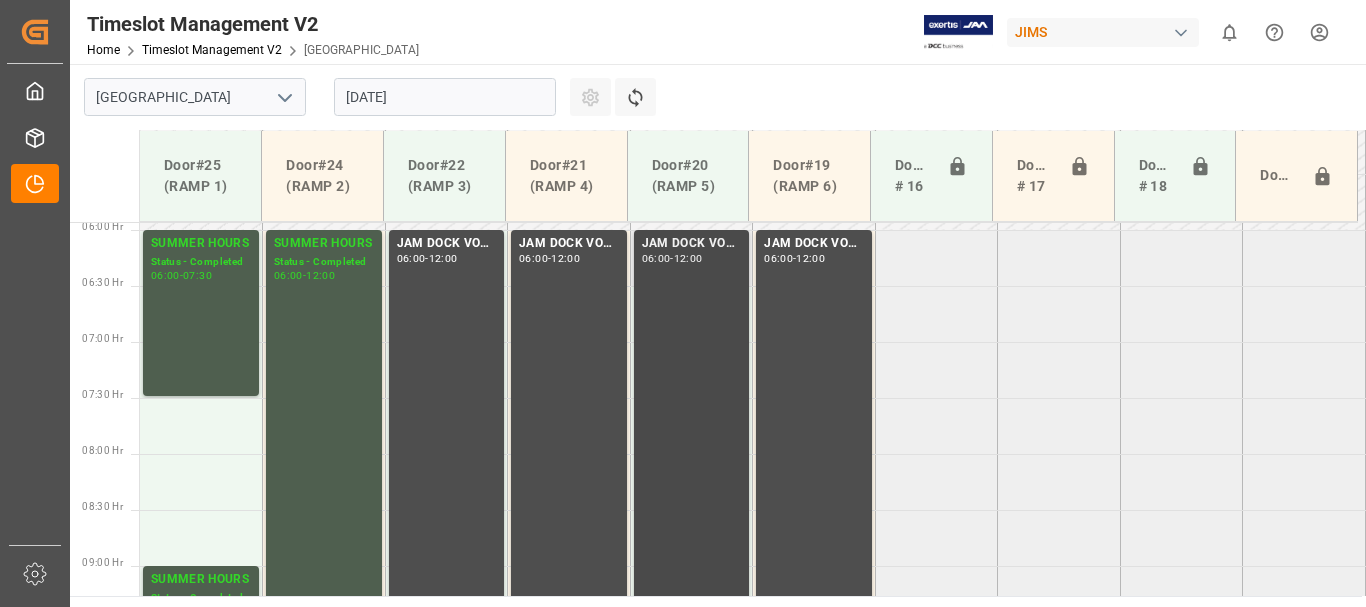 scroll, scrollTop: 764, scrollLeft: 0, axis: vertical 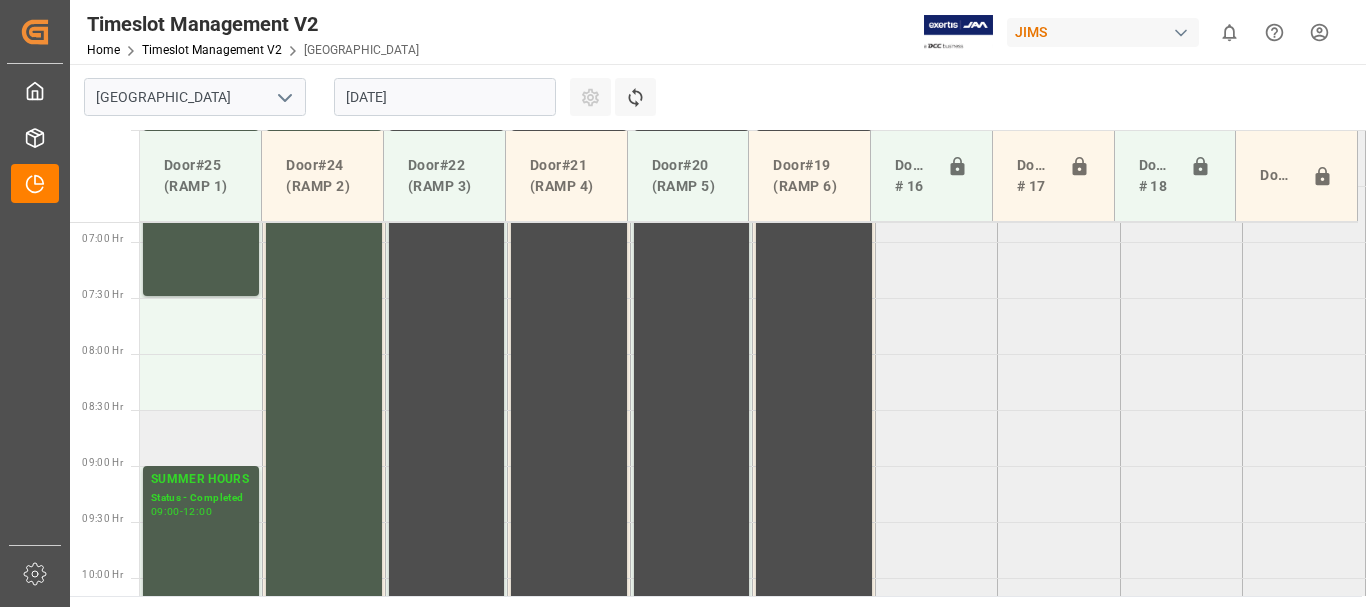click at bounding box center [201, 438] 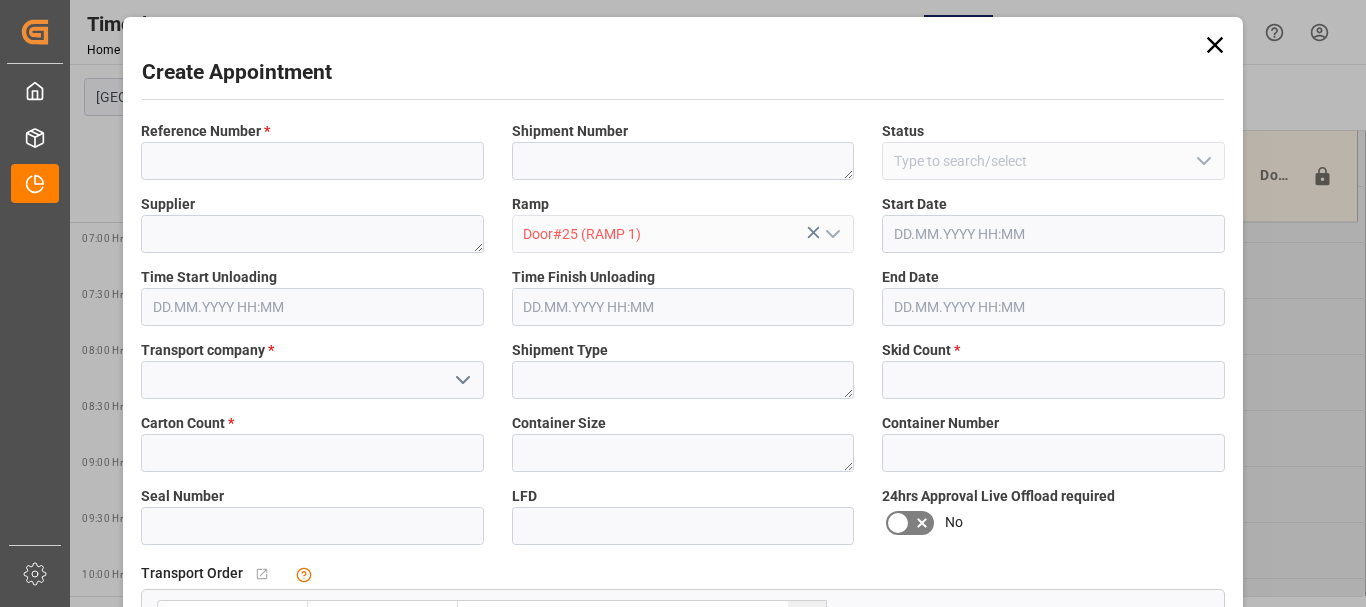 type on "Door#25 (RAMP 1)" 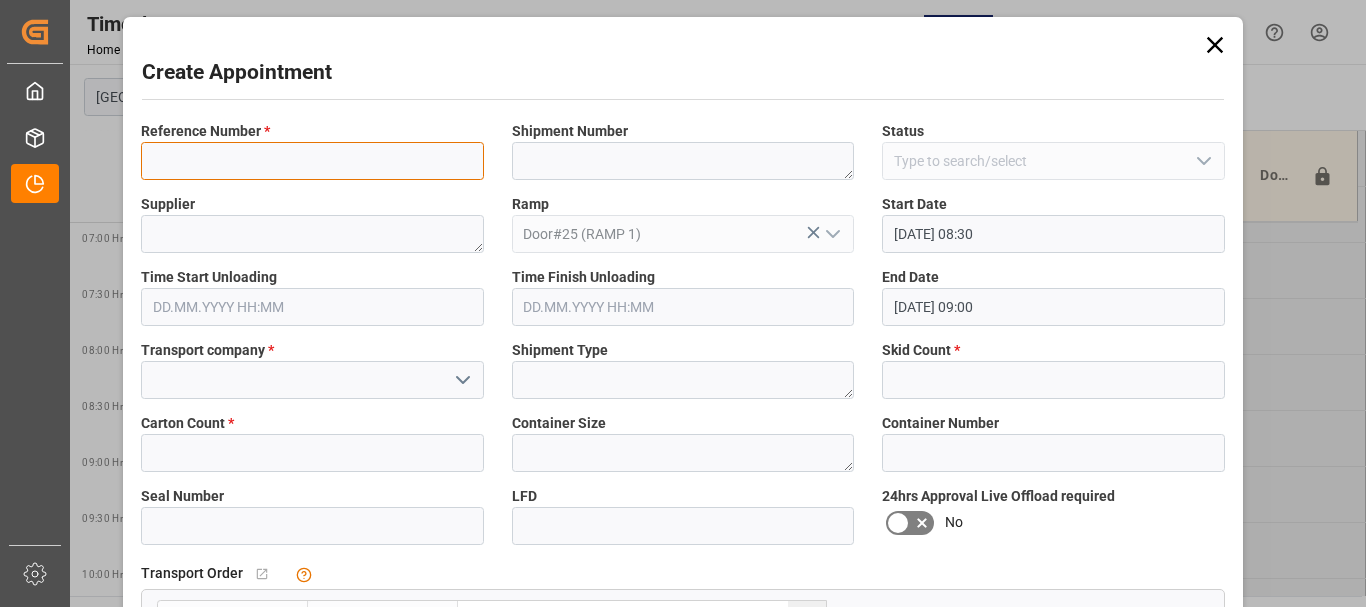 drag, startPoint x: 237, startPoint y: 160, endPoint x: 247, endPoint y: 151, distance: 13.453624 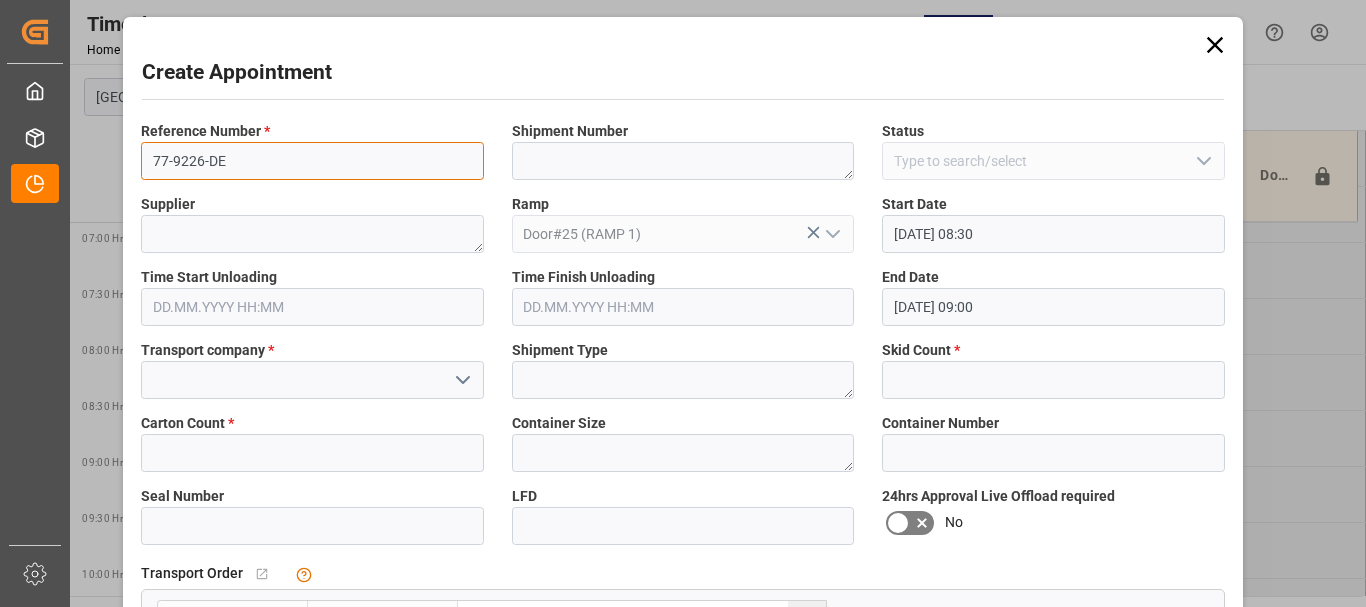 type on "77-9226-DE" 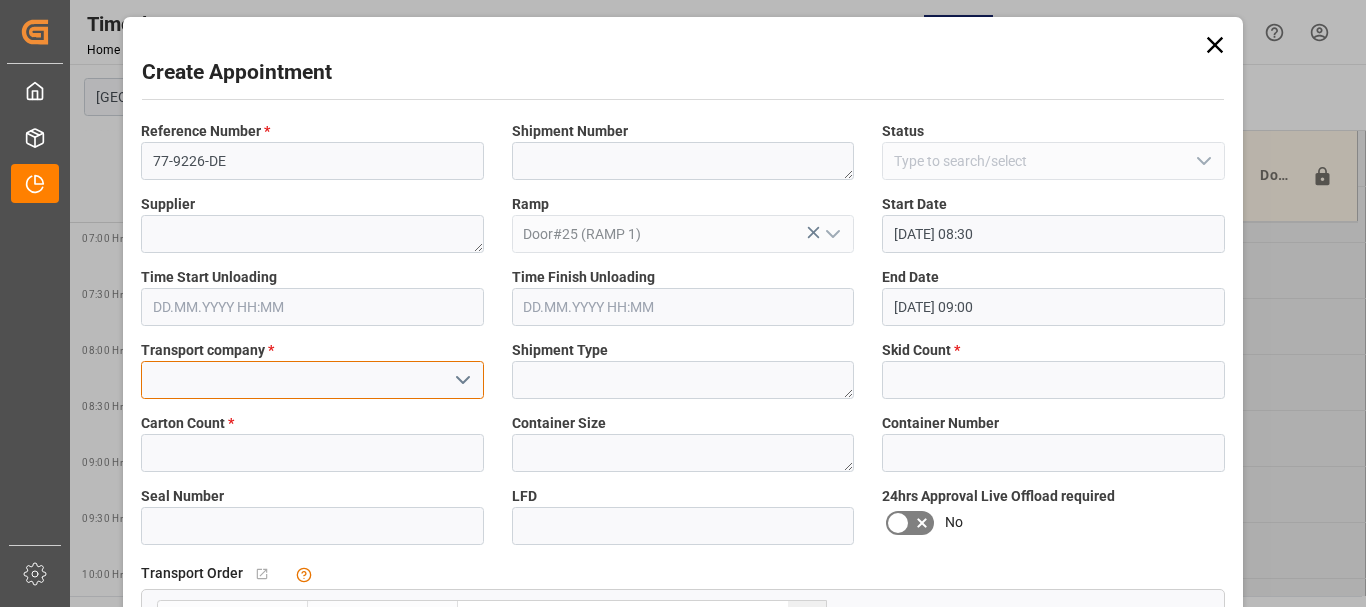 click at bounding box center (312, 380) 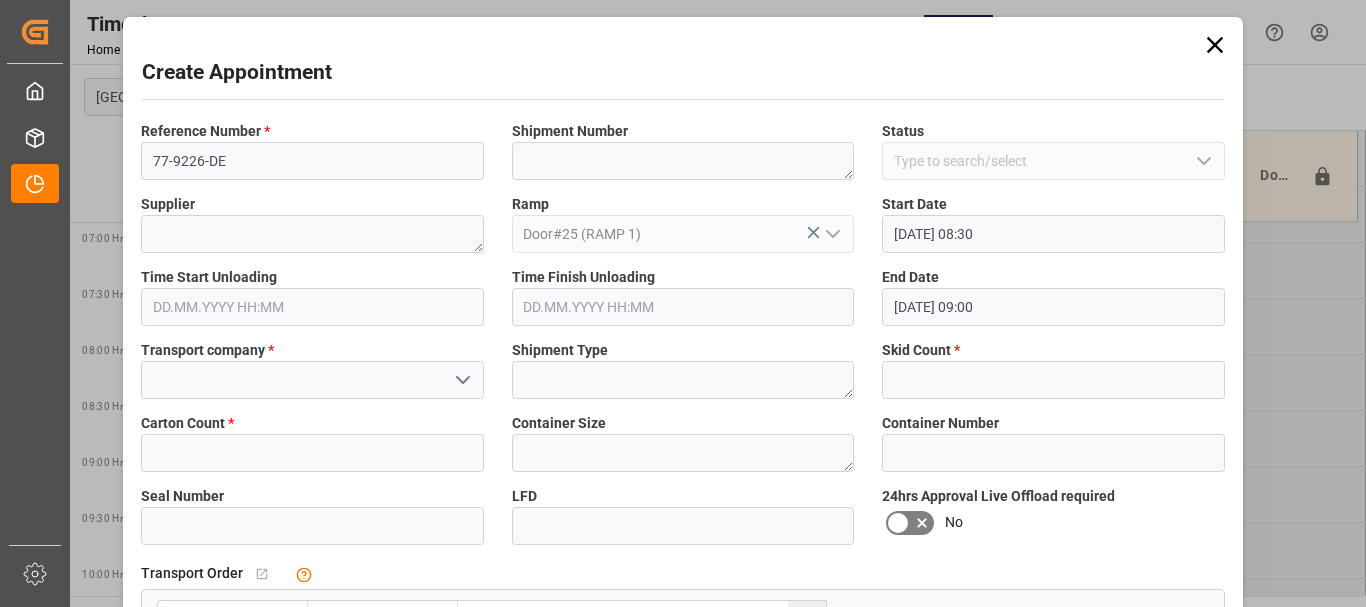 click 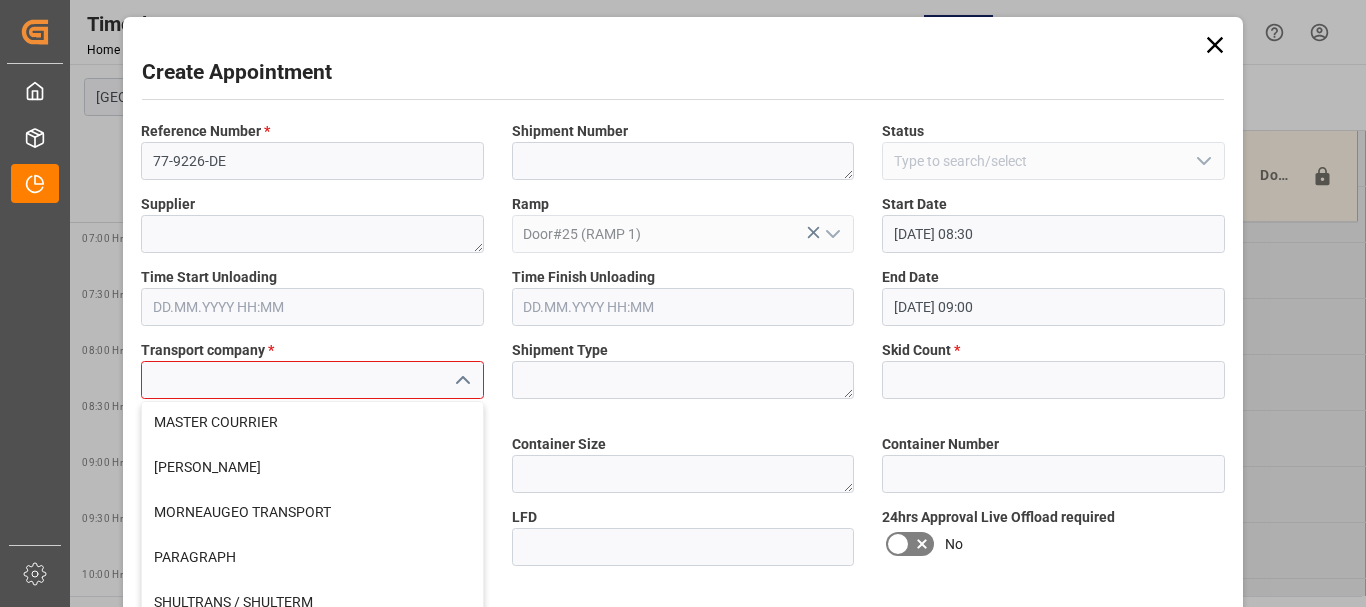 scroll, scrollTop: 638, scrollLeft: 0, axis: vertical 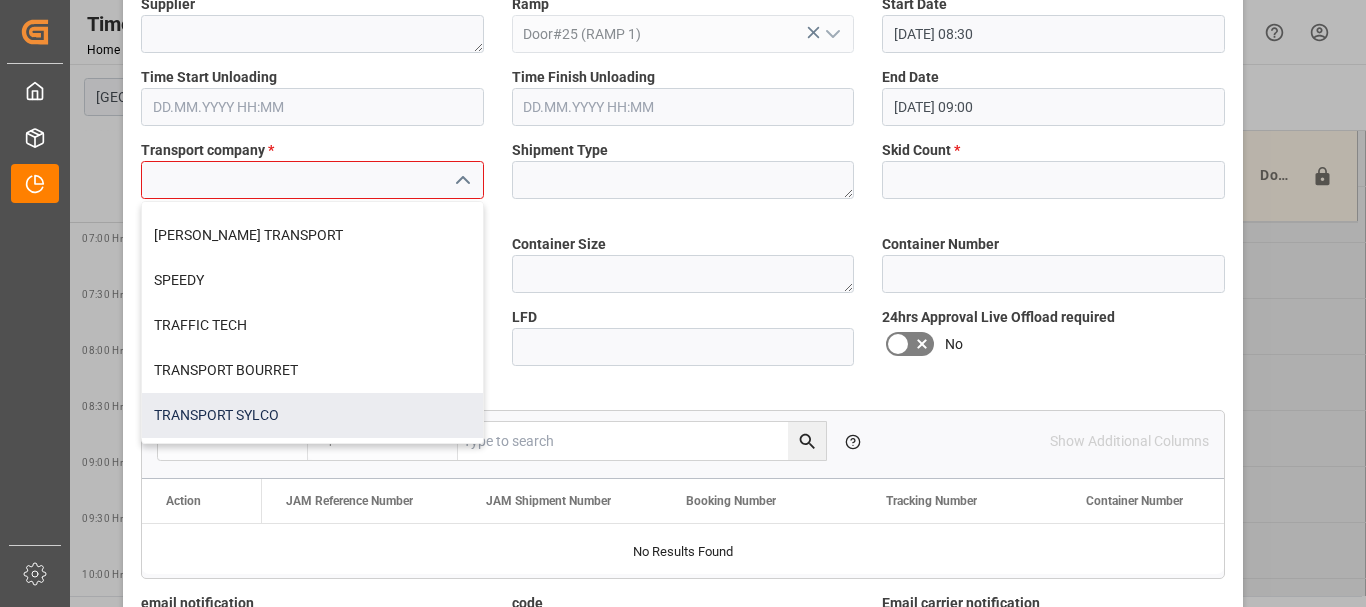 click on "TRANSPORT SYLCO" at bounding box center [312, 415] 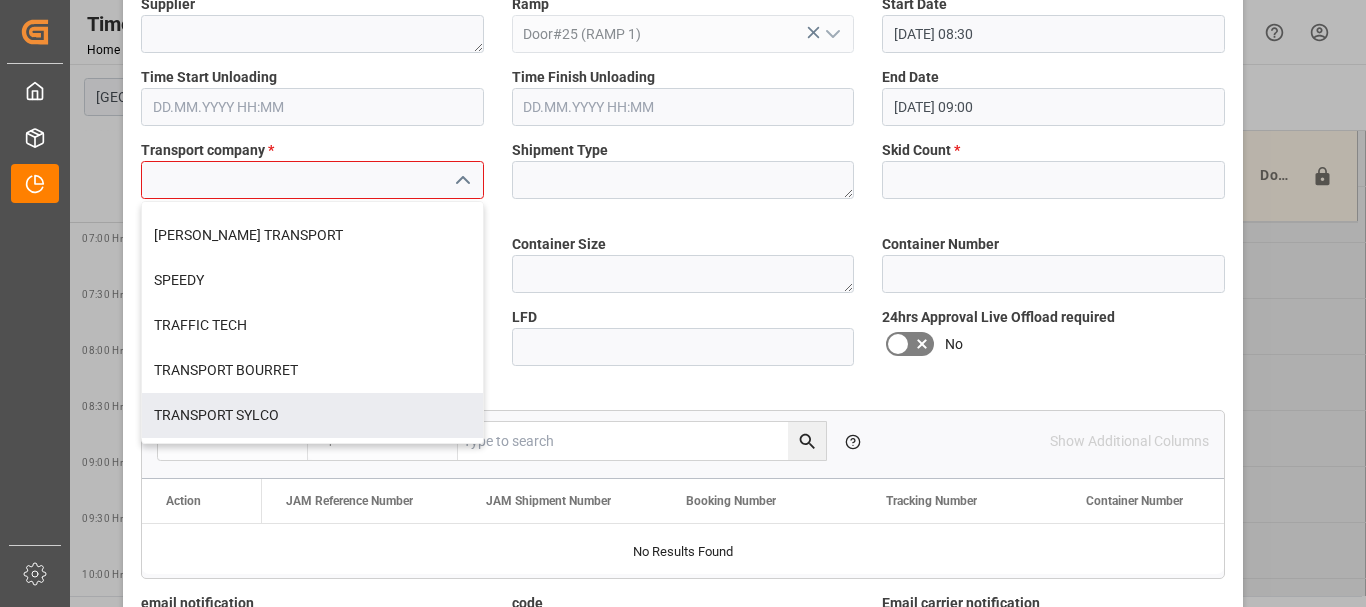type on "TRANSPORT SYLCO" 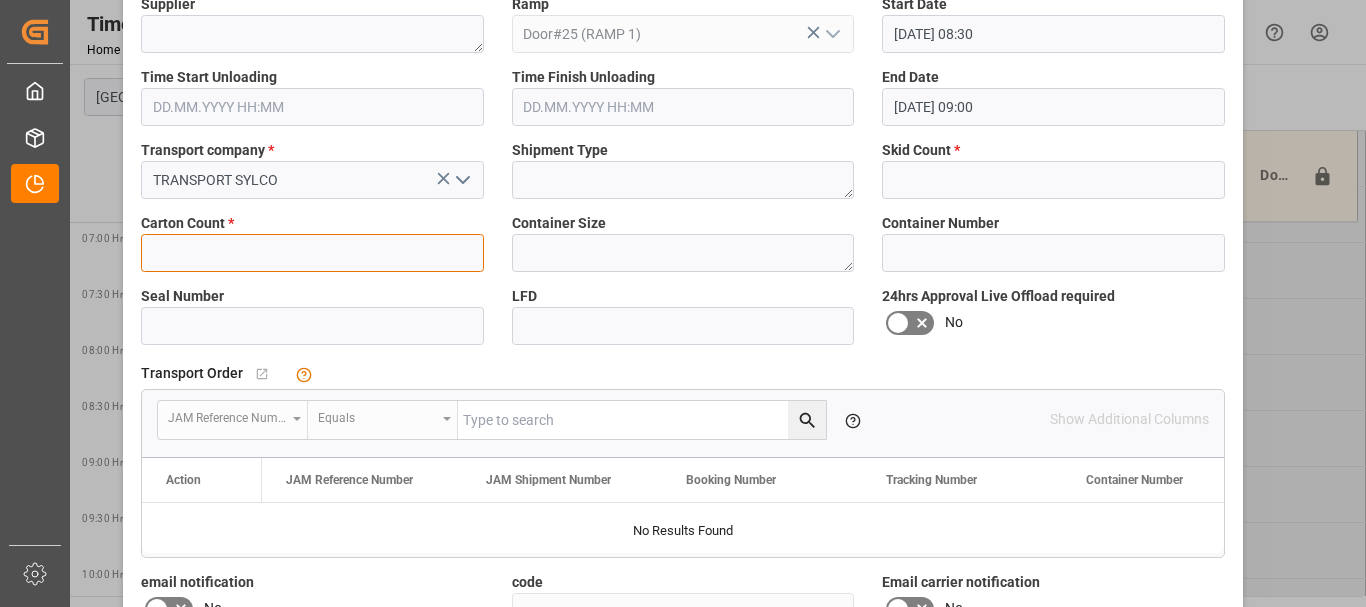 click at bounding box center [312, 253] 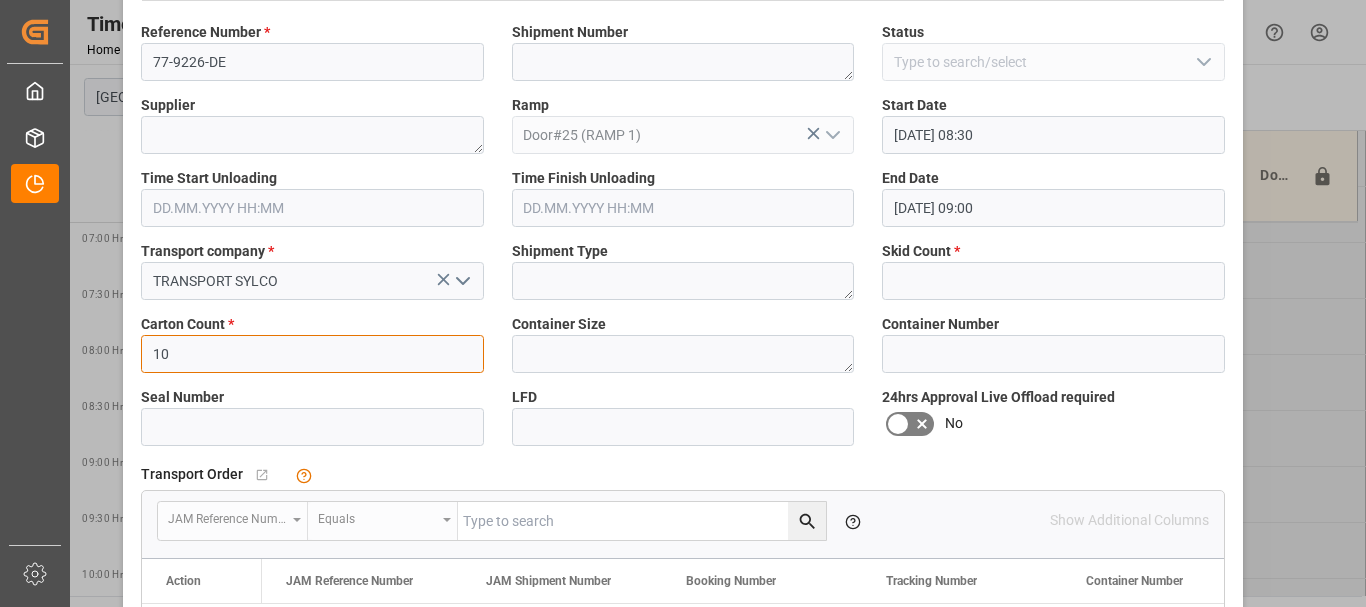 scroll, scrollTop: 100, scrollLeft: 0, axis: vertical 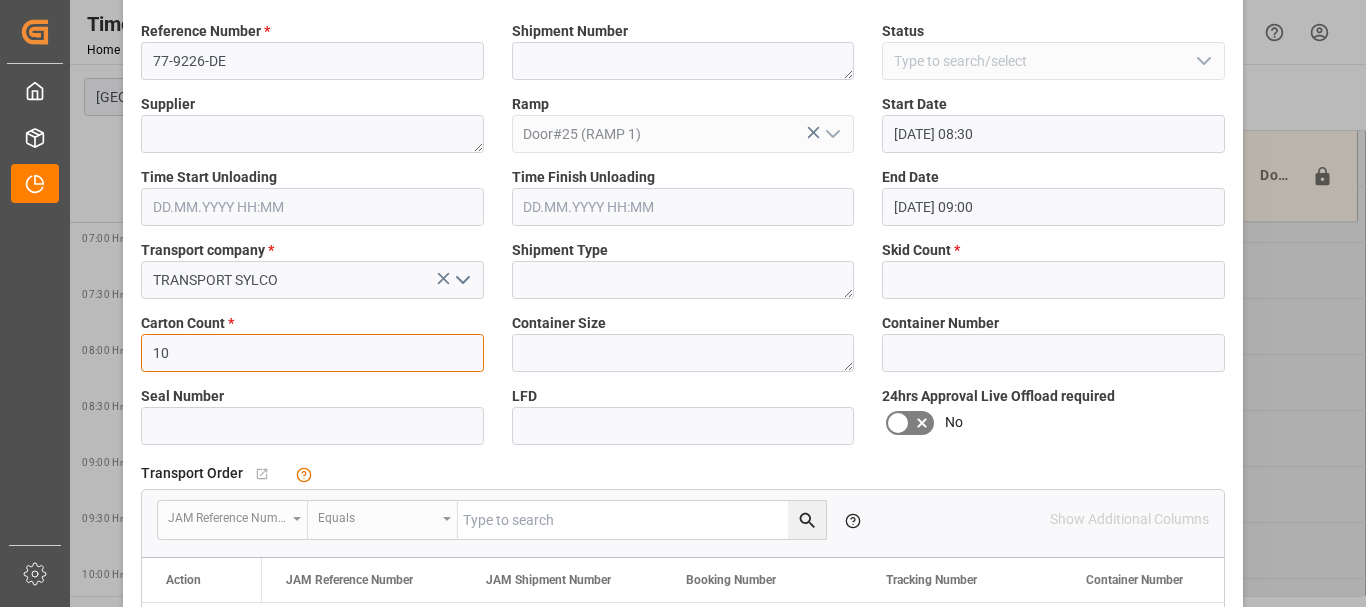 type on "10" 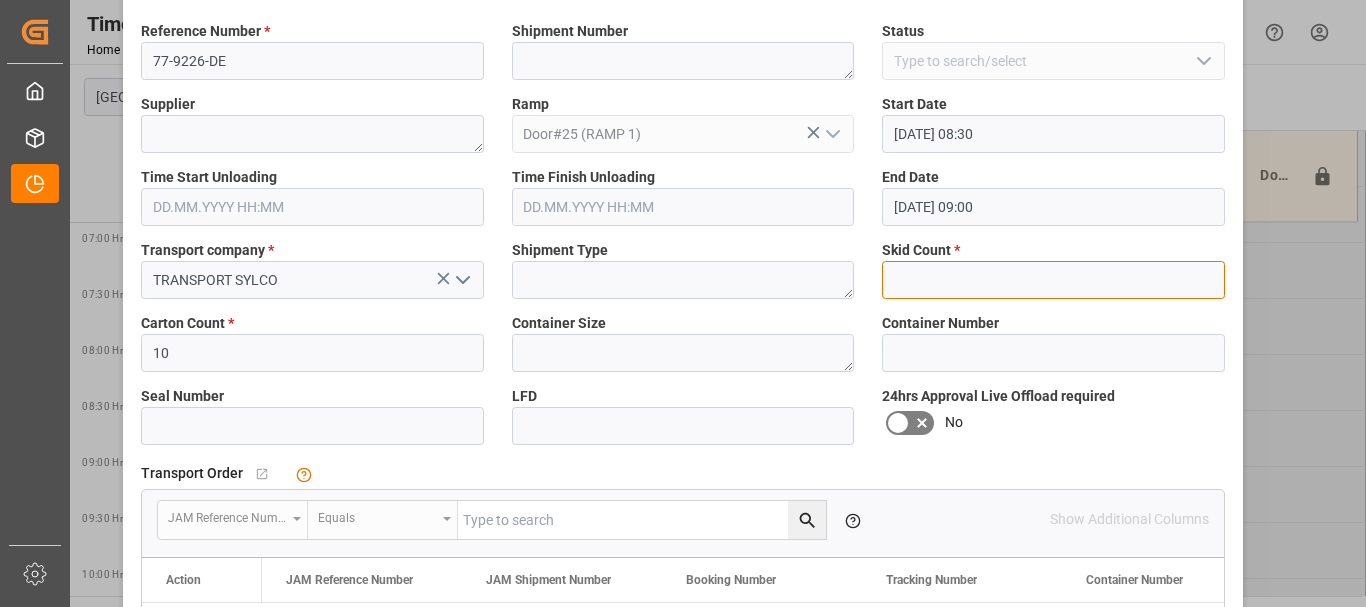 click at bounding box center (1053, 280) 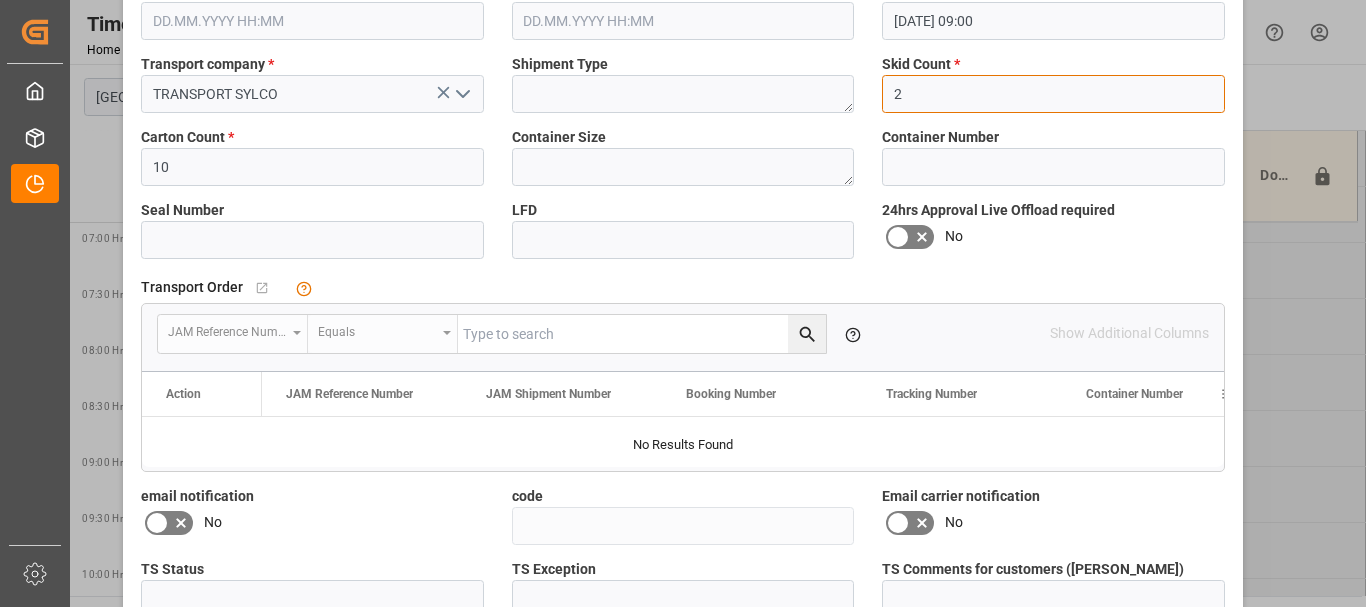 scroll, scrollTop: 472, scrollLeft: 0, axis: vertical 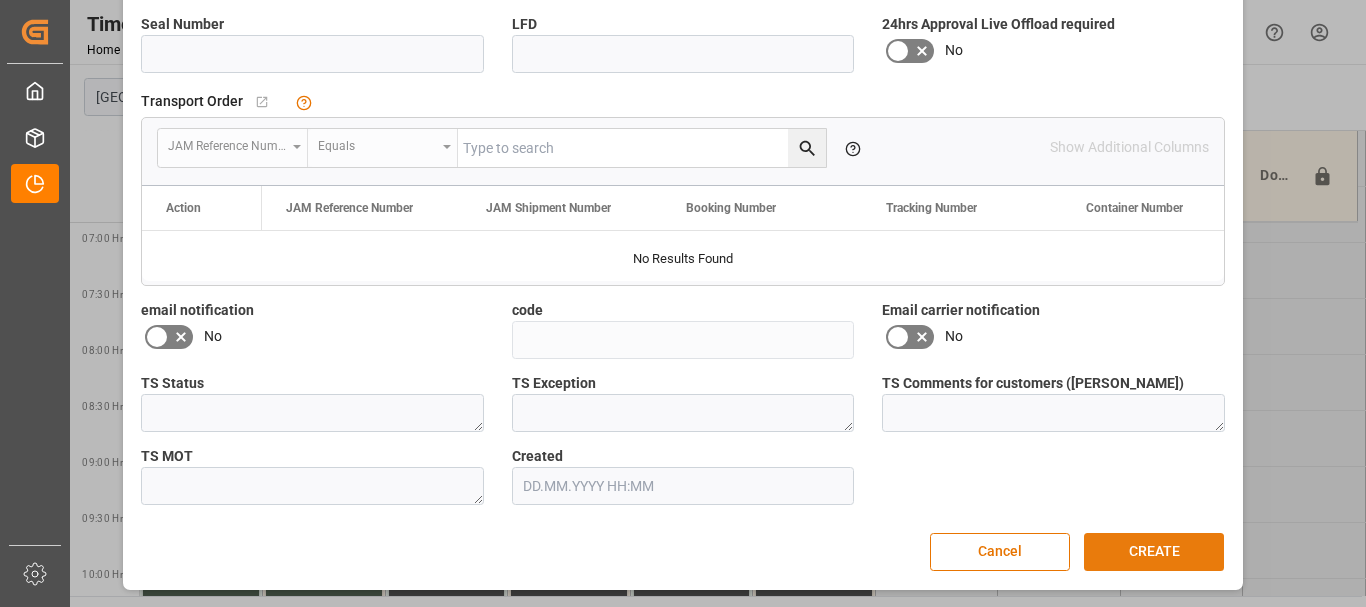 type on "2" 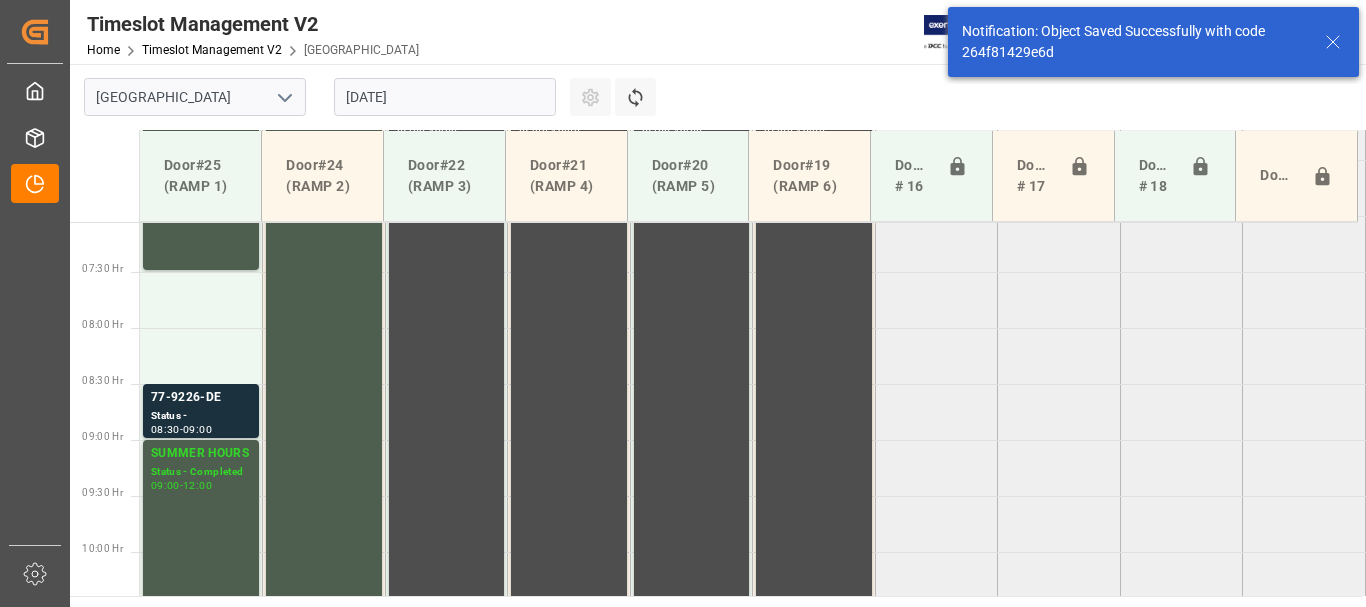 scroll, scrollTop: 792, scrollLeft: 0, axis: vertical 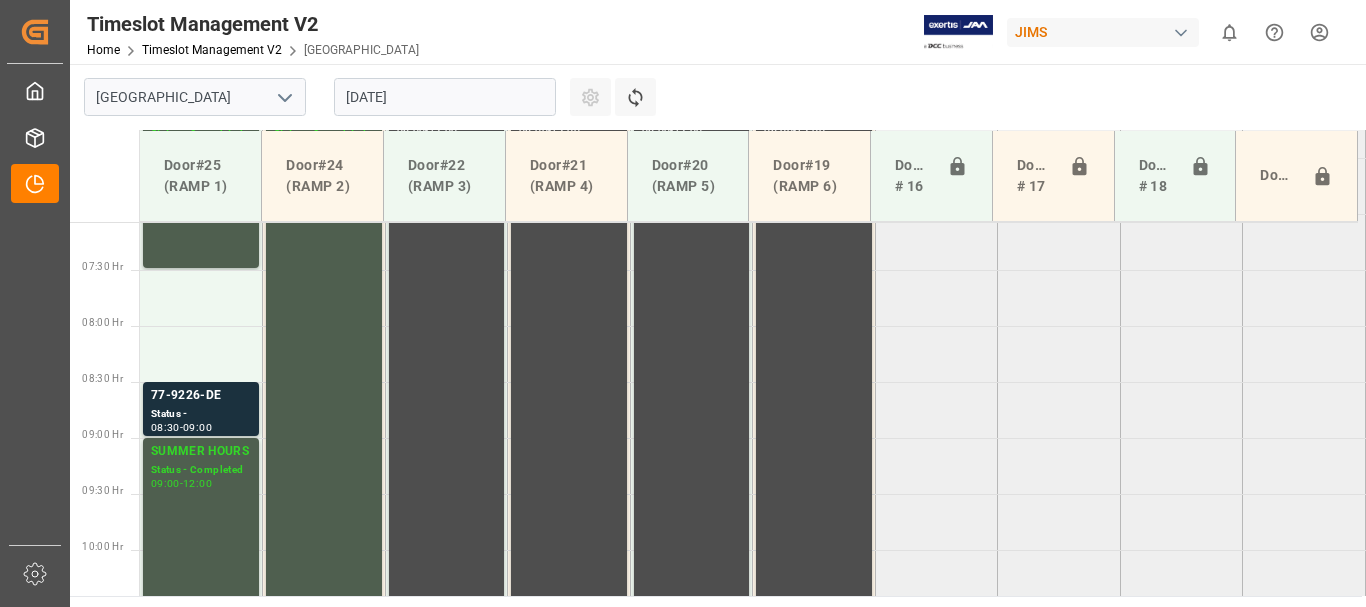 click on "Created by potrace 1.15, written by Peter Selinger 2001-2017 Created by potrace 1.15, written by Peter Selinger 2001-2017 My Cockpit My Cockpit Order Management Order Management Timeslot Management V2 Timeslot Management V2 Sidebar Settings Back to main menu Timeslot Management V2 Home Timeslot Management V2 Montreal JIMS 0 Notifications Only show unread All Watching Mark all categories read No notifications Montreal 11.07.2025 Settings Refresh Time Slots Door#25 (RAMP 1) Door#24 (RAMP 2) Door#22 (RAMP 3) Door#21 (RAMP 4) Door#20 (RAMP 5) Door#19 (RAMP 6) Doors # 16 Doors # 17 Doors # 18 Door#23 00:30 Hr 01:00 Hr 01:30 Hr 02:00 Hr 02:30 Hr 03:00 Hr 03:30 Hr 04:00 Hr 04:30 Hr 05:00 Hr 05:30 Hr 06:00 Hr 06:30 Hr 07:00 Hr 07:30 Hr 08:00 Hr 08:30 Hr 09:00 Hr 09:30 Hr 10:00 Hr 10:30 Hr 11:00 Hr 11:30 Hr 12:00 Hr 12:30 Hr 13:00 Hr 13:30 Hr 14:00 Hr 14:30 Hr 15:00 Hr 15:30 Hr 16:00 Hr 16:30 Hr 17:00 Hr 17:30 Hr 18:00 Hr 18:30 Hr 19:00 Hr 19:30 Hr 20:00 Hr 20:30 Hr 21:00 Hr 21:30 Hr 22:00 Hr 22:30 Hr 23:00 Hr 06:00" at bounding box center [683, 303] 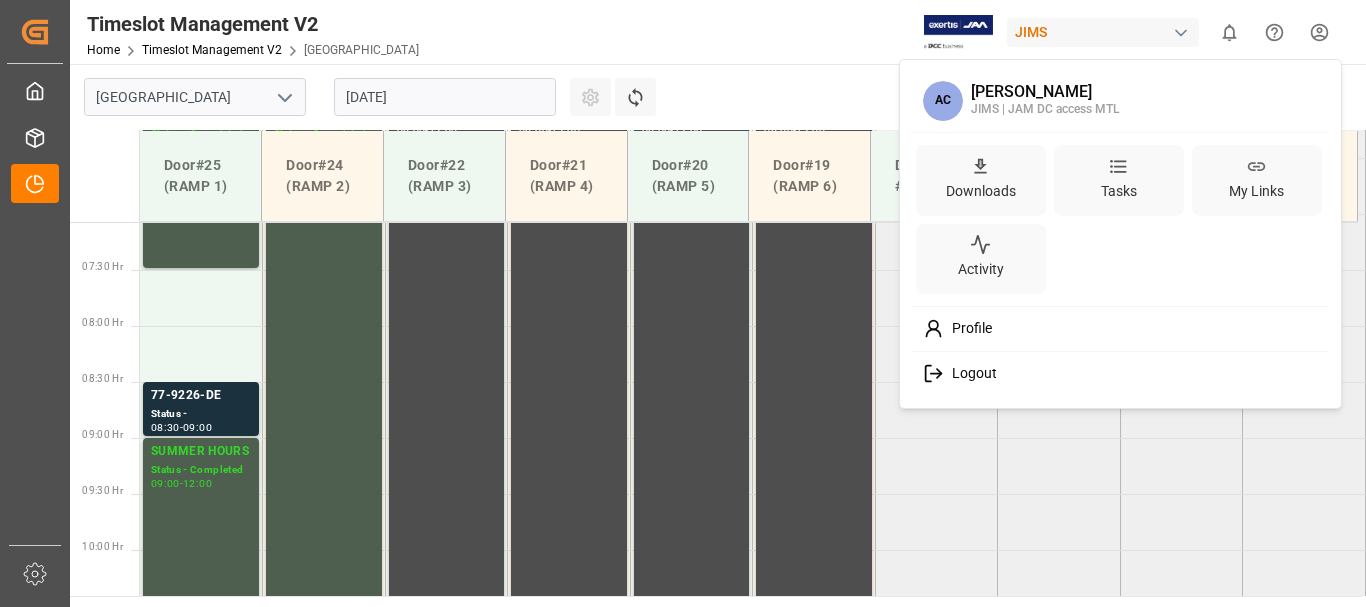 click on "Logout" at bounding box center [1121, 373] 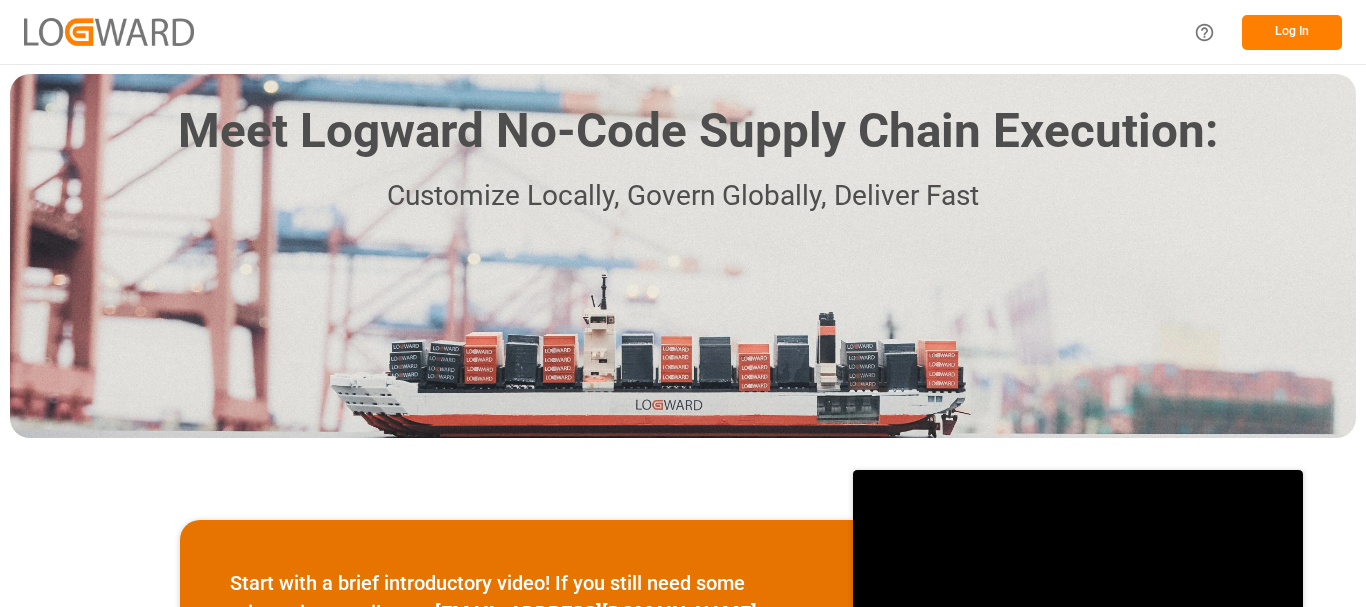 scroll, scrollTop: 0, scrollLeft: 0, axis: both 